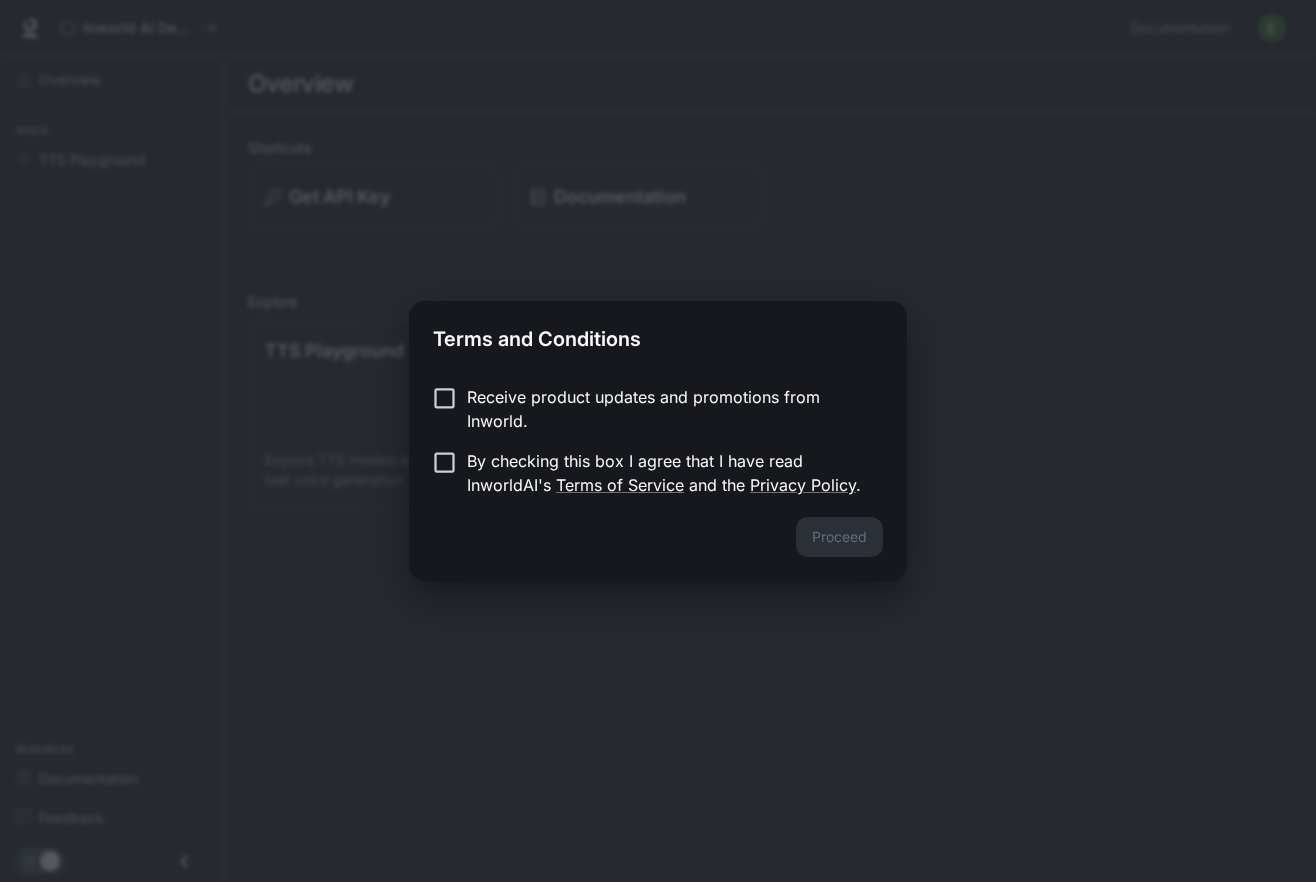 scroll, scrollTop: 0, scrollLeft: 0, axis: both 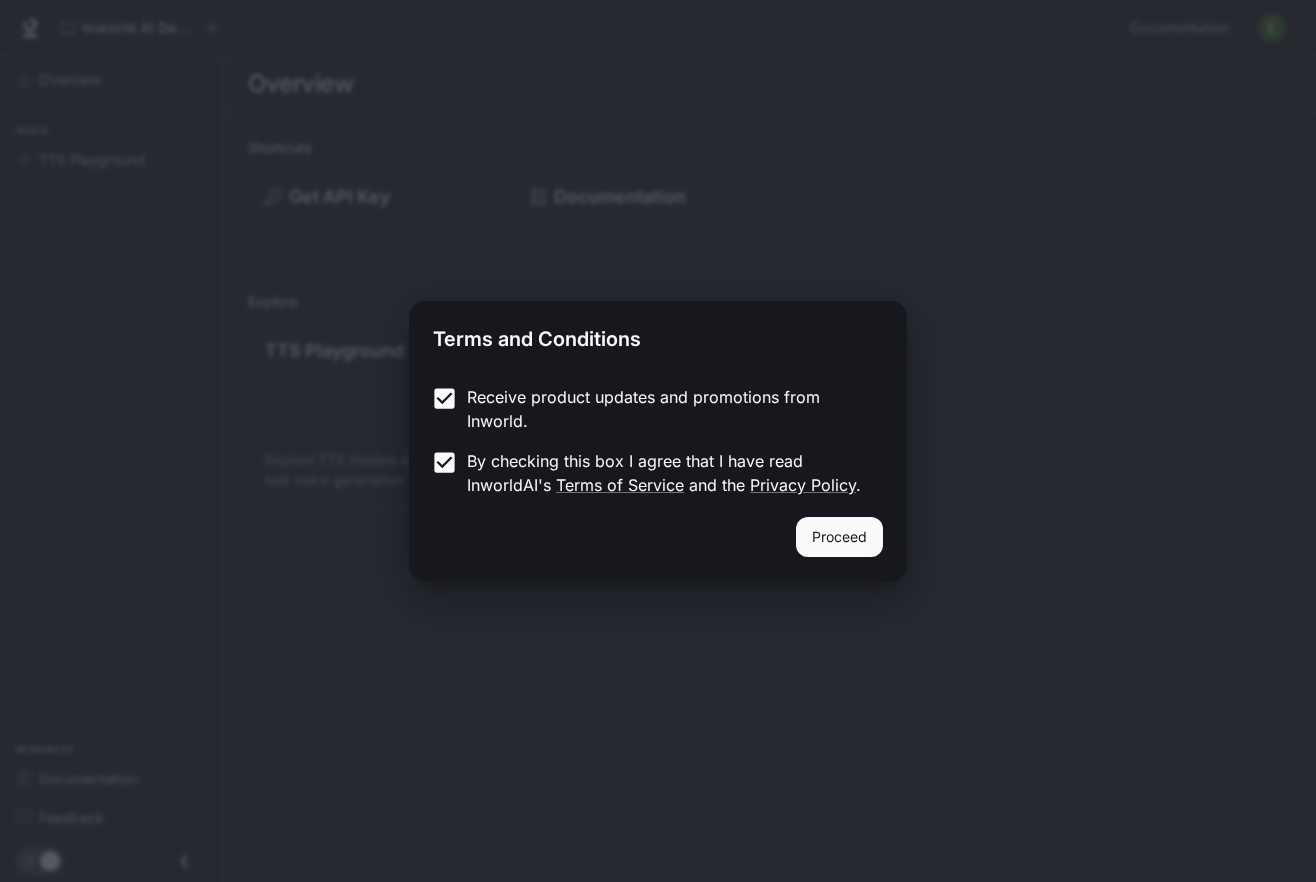 click on "Proceed" at bounding box center [839, 537] 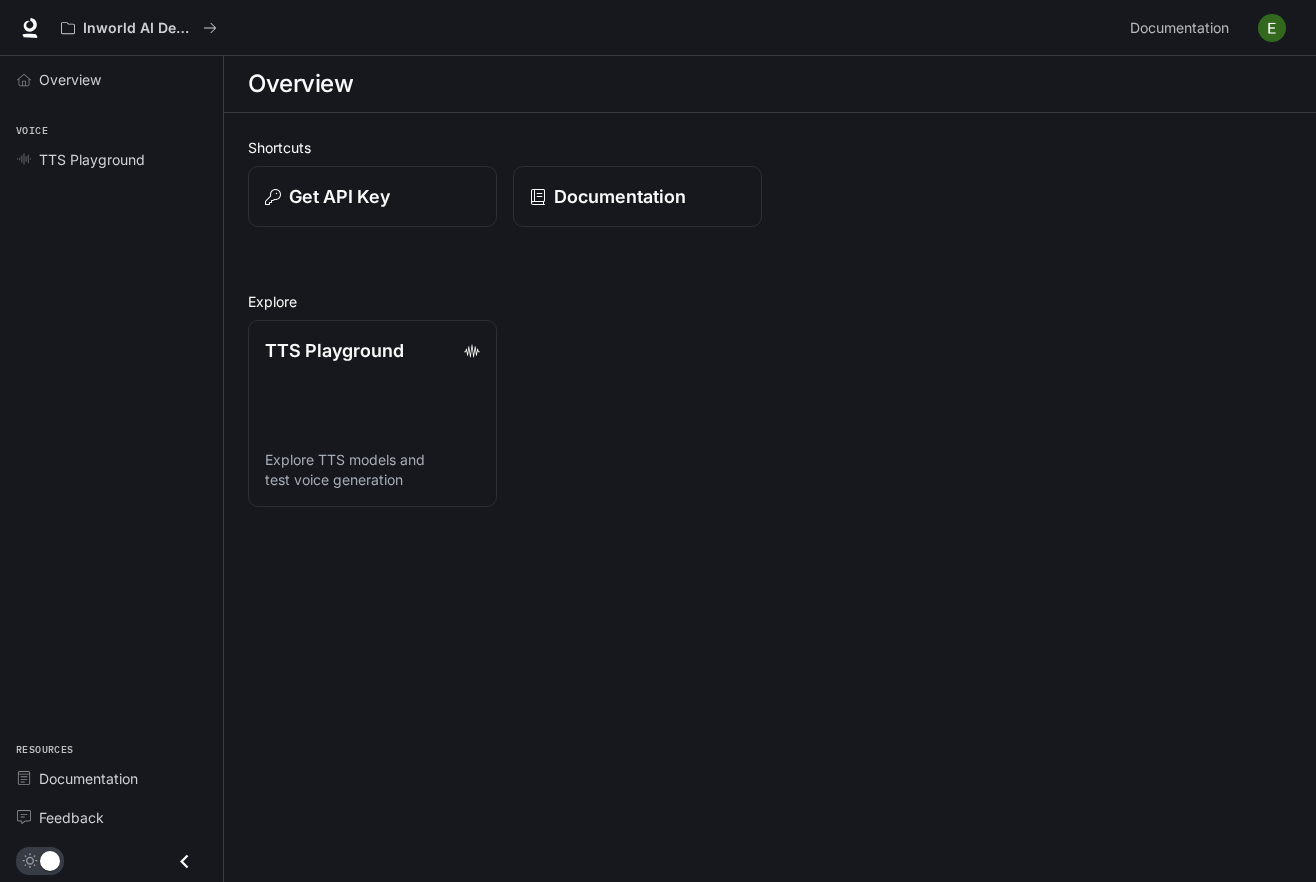 click on "Overview Shortcuts Get API Key Documentation Explore TTS Playground Explore TTS models and test voice generation" at bounding box center (770, 469) 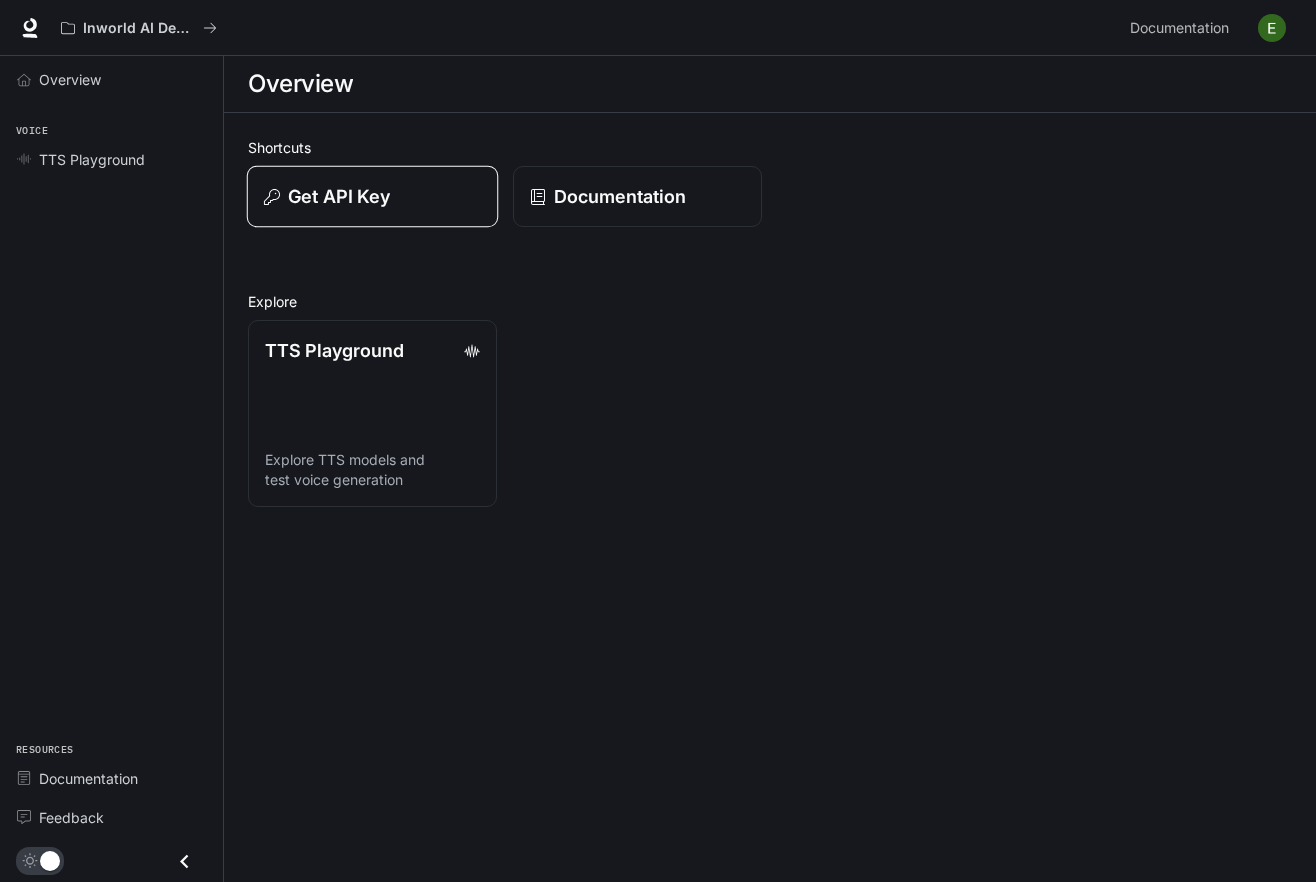 click on "Get API Key" at bounding box center [372, 196] 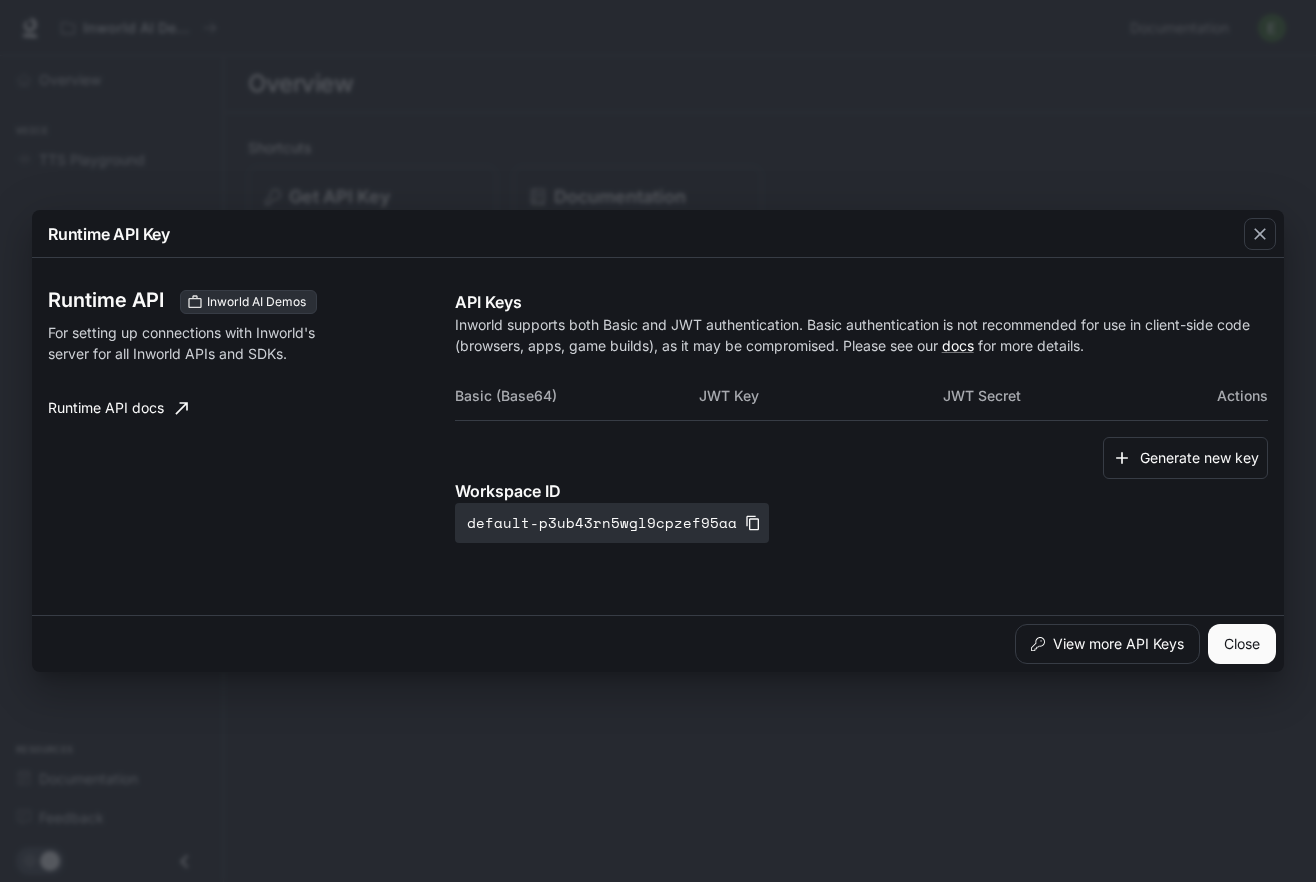 click on "Close" at bounding box center [1242, 644] 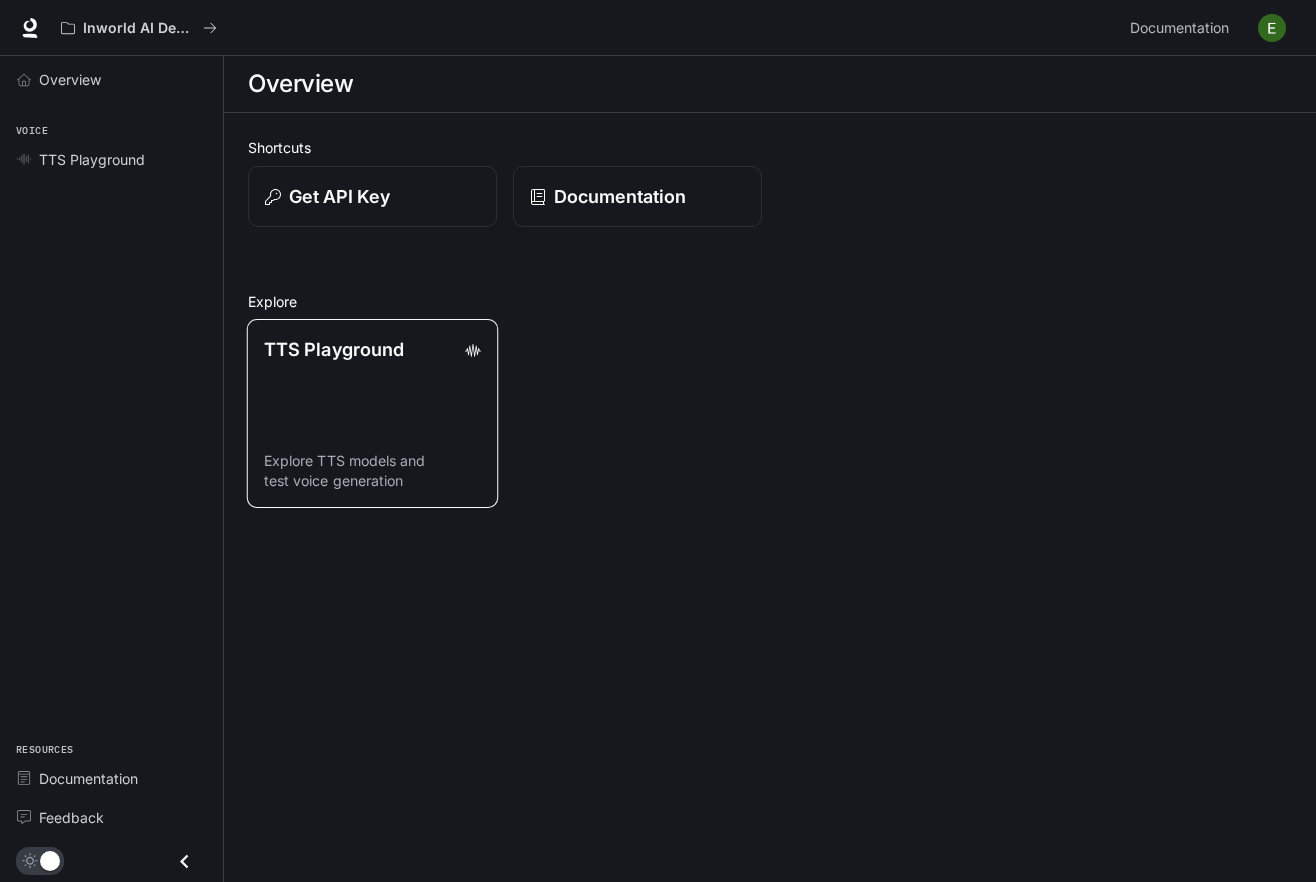 click on "TTS Playground Explore TTS models and test voice generation" at bounding box center [372, 413] 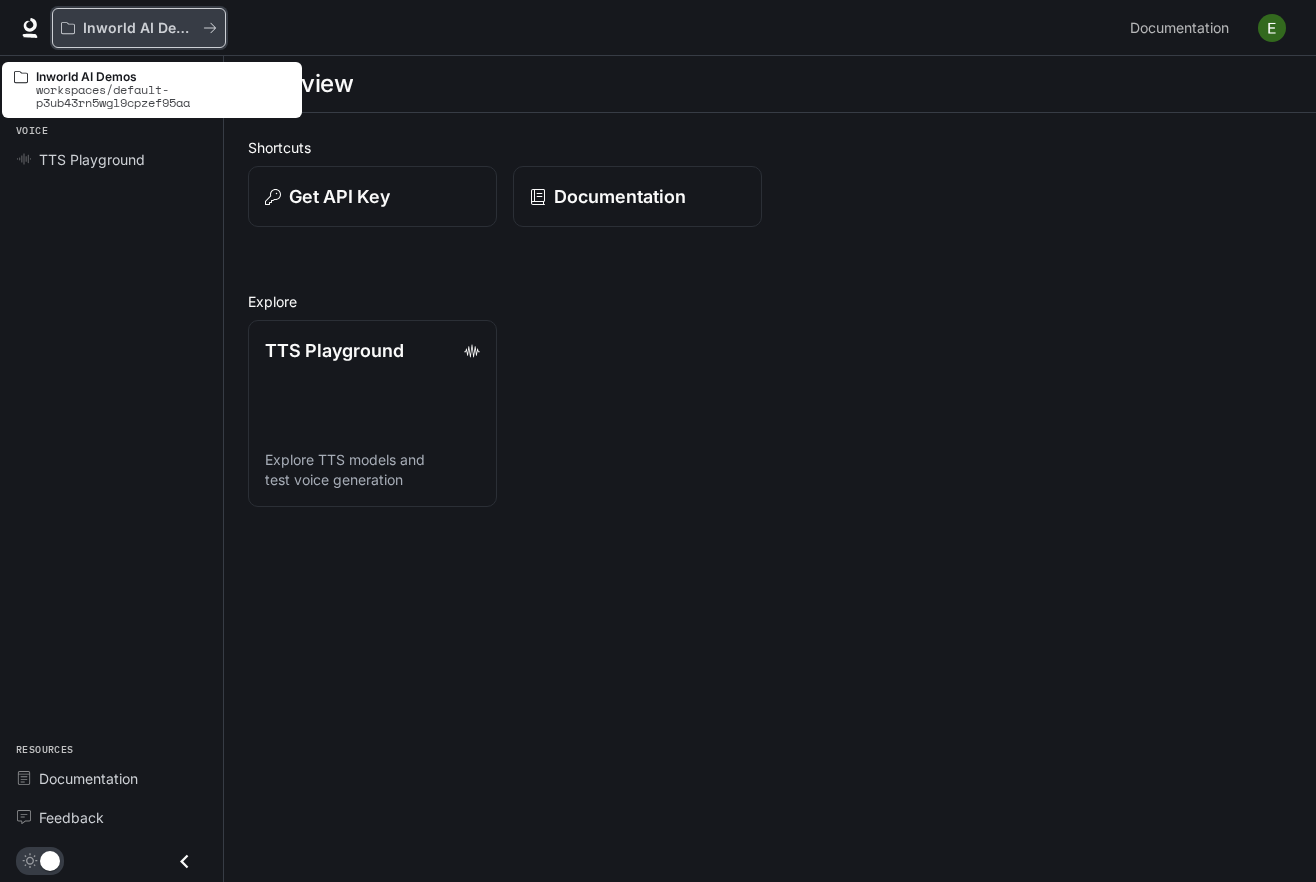 click on "Inworld AI Demos" at bounding box center (139, 28) 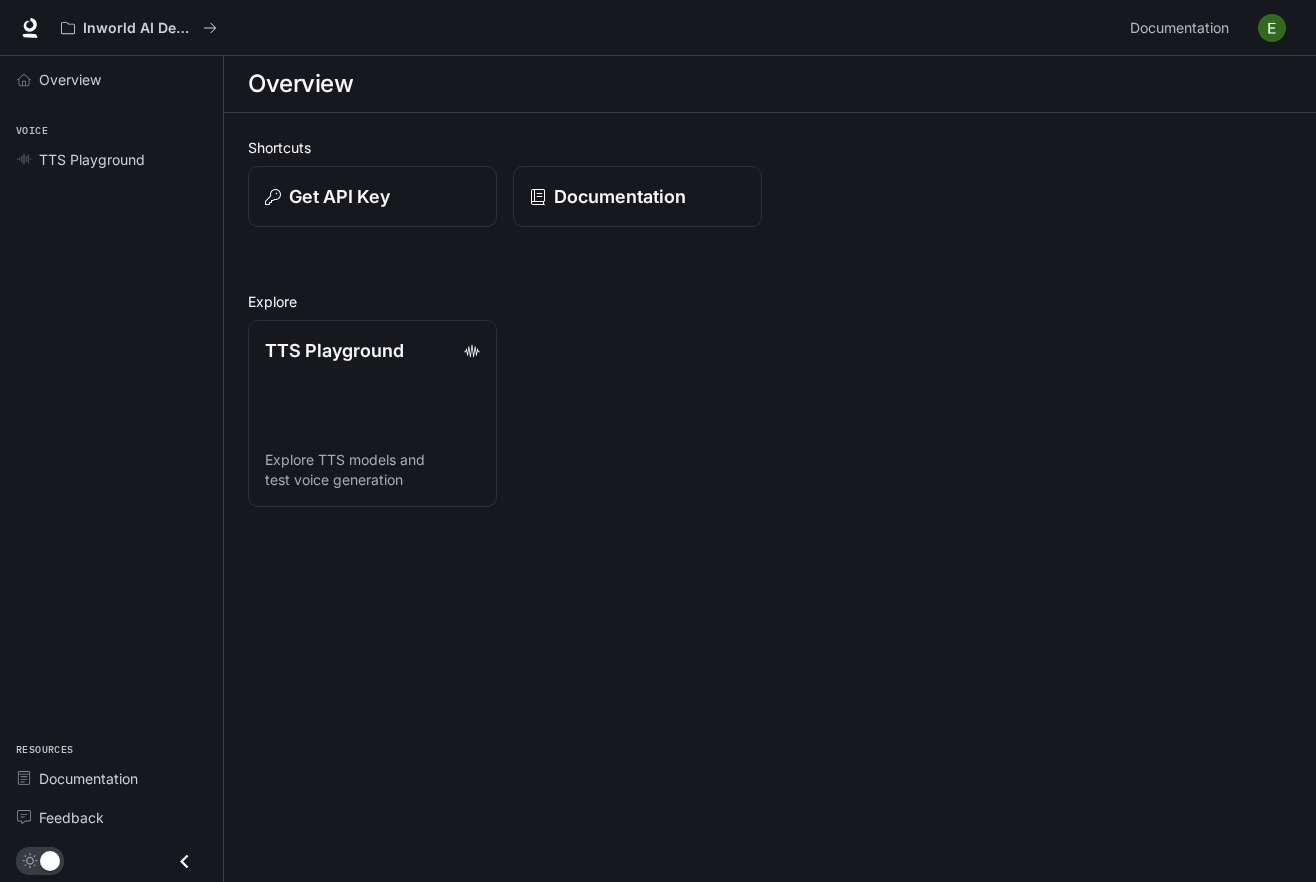 click on "TTS Playground Explore TTS models and test voice generation" at bounding box center (762, 188) 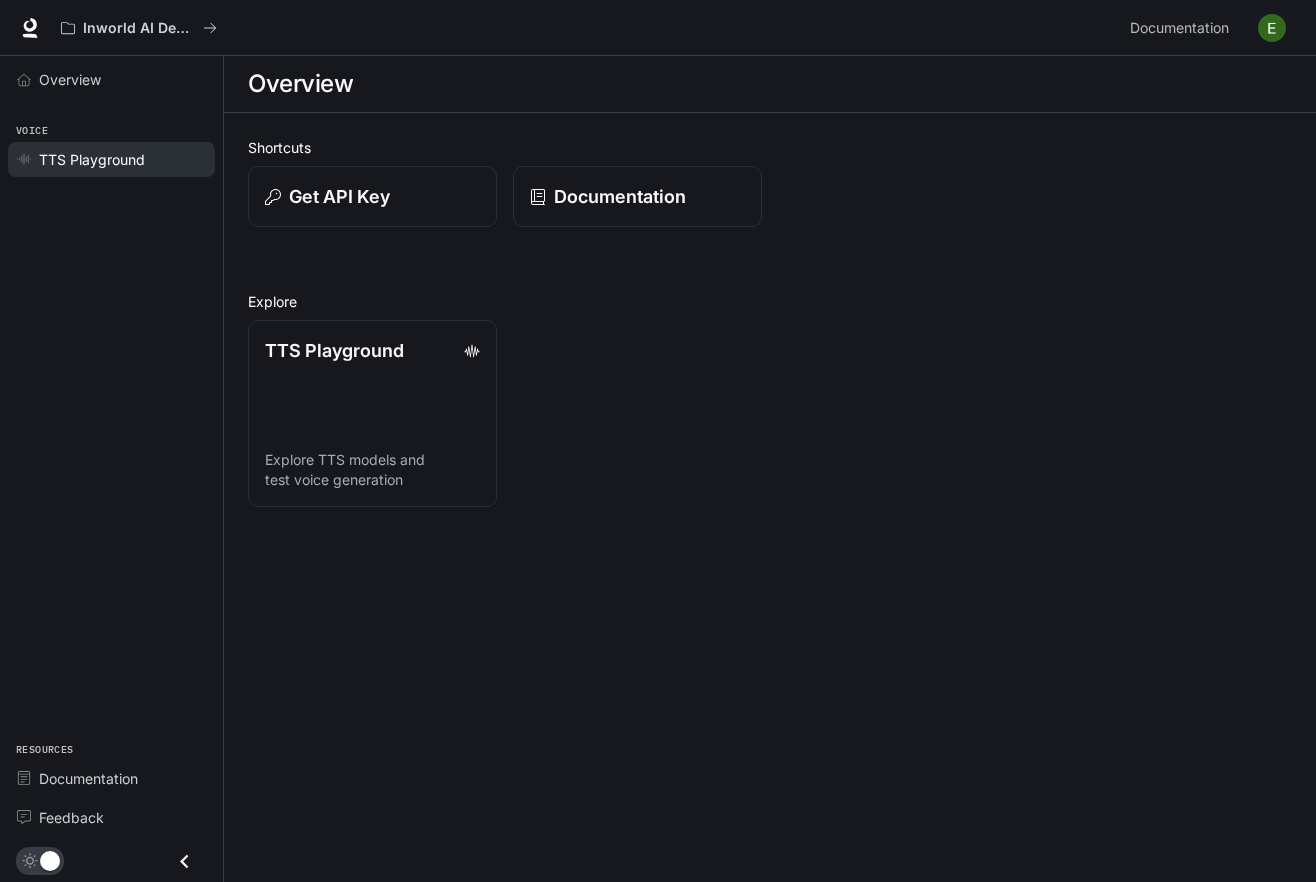 click on "TTS Playground" at bounding box center (92, 159) 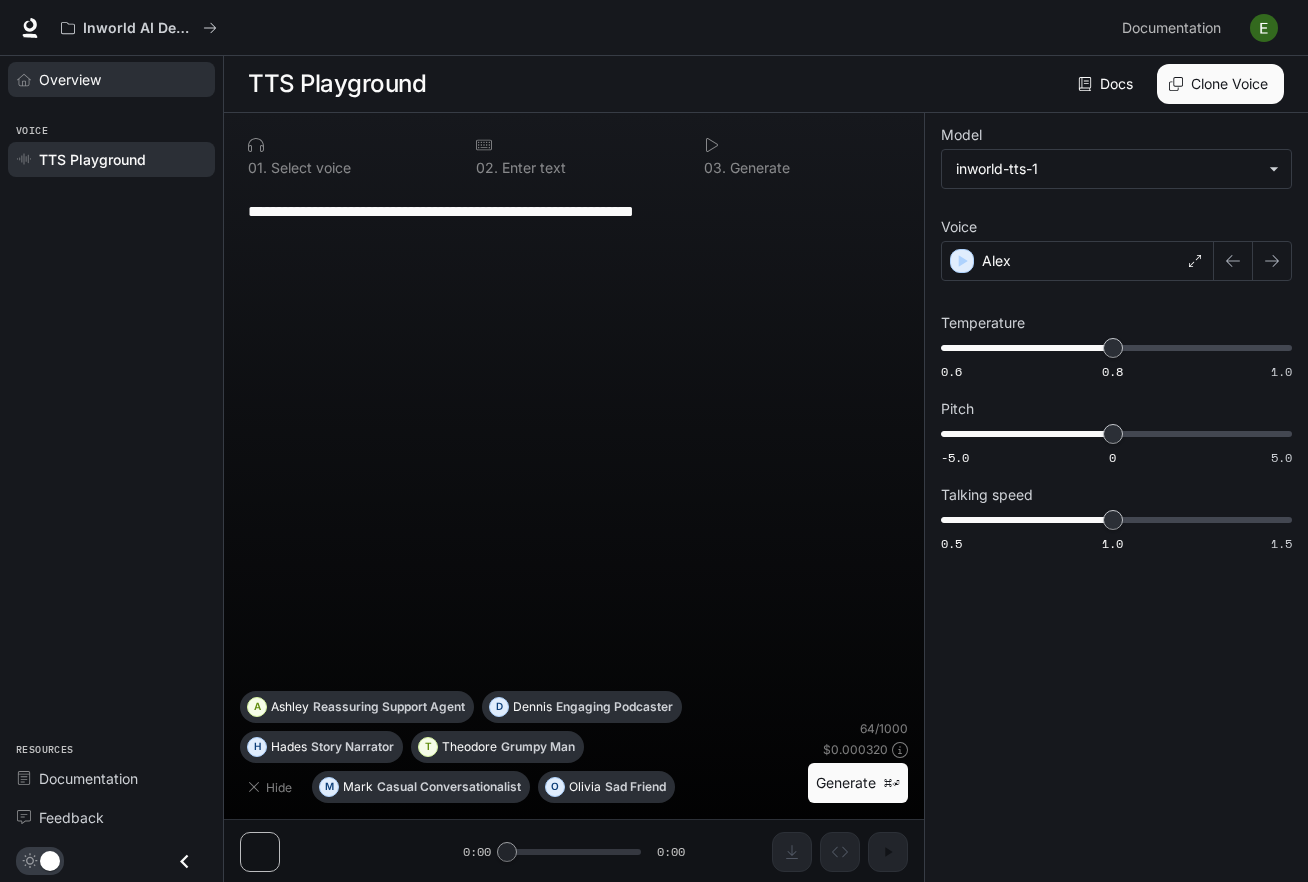 click on "Overview" at bounding box center (122, 79) 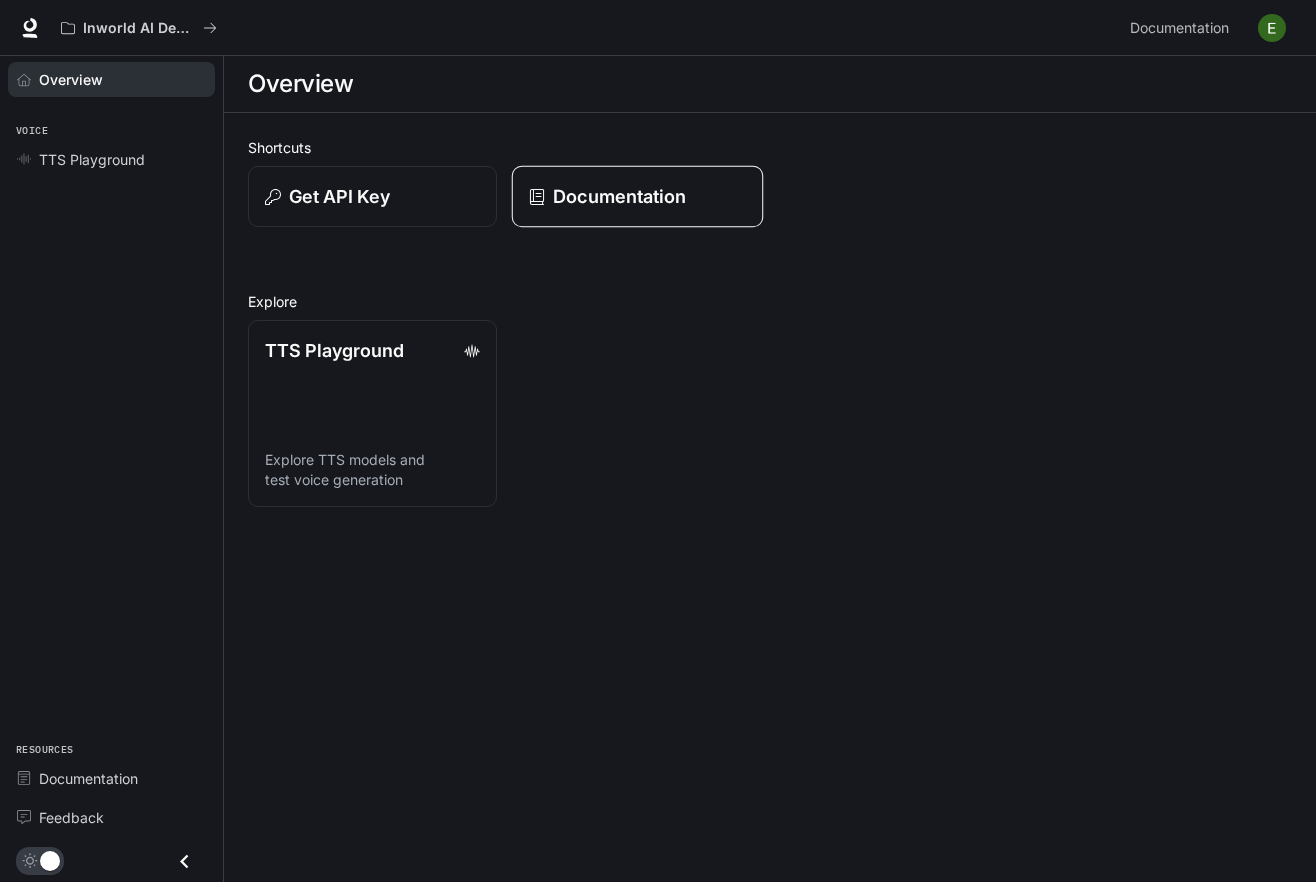 click on "Documentation" at bounding box center [619, 196] 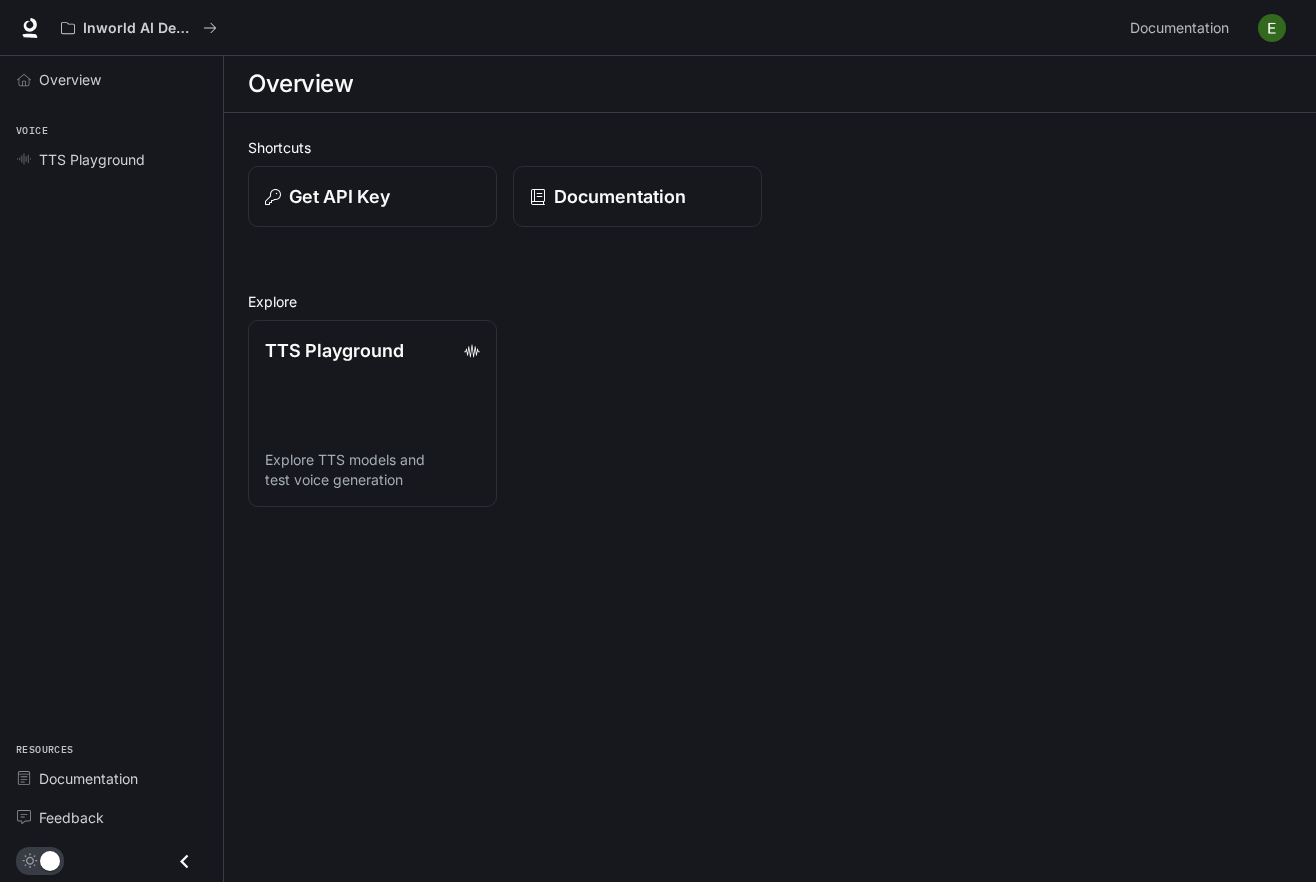 scroll, scrollTop: 0, scrollLeft: 0, axis: both 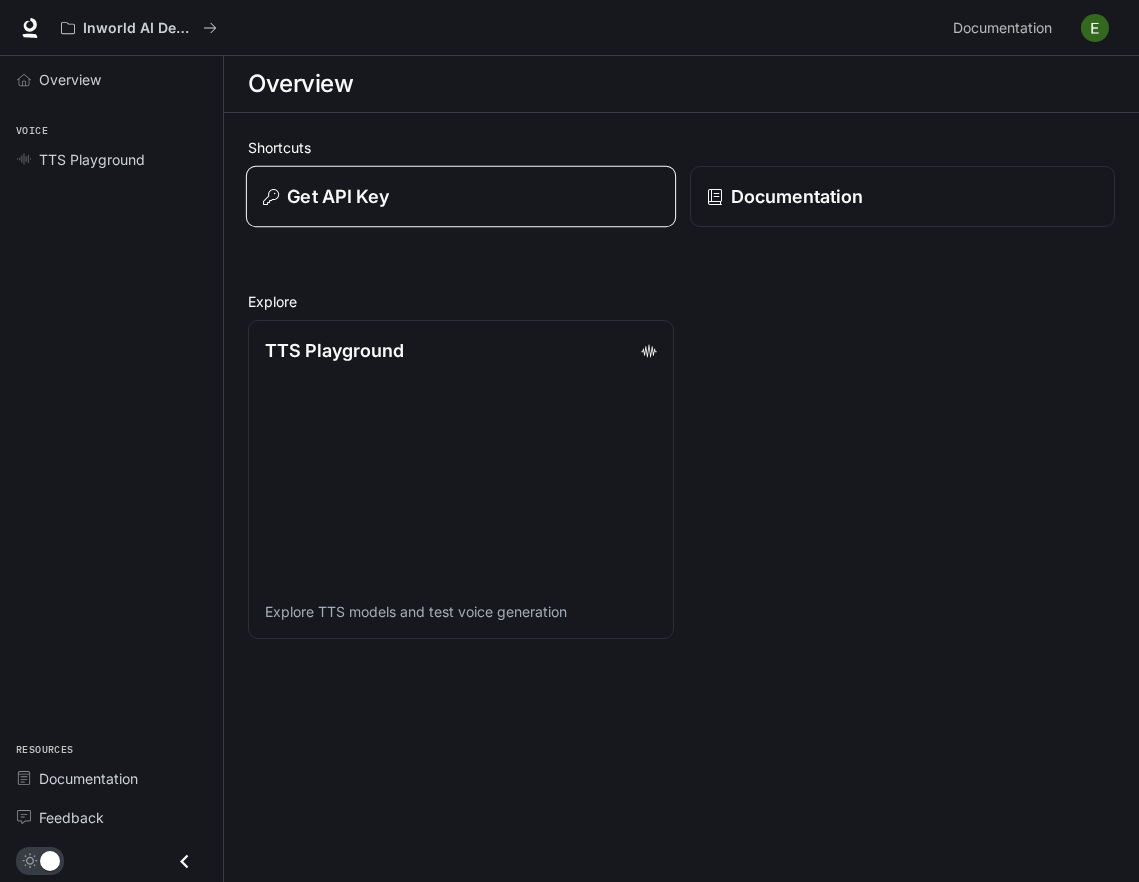 click on "Get API Key" at bounding box center [460, 196] 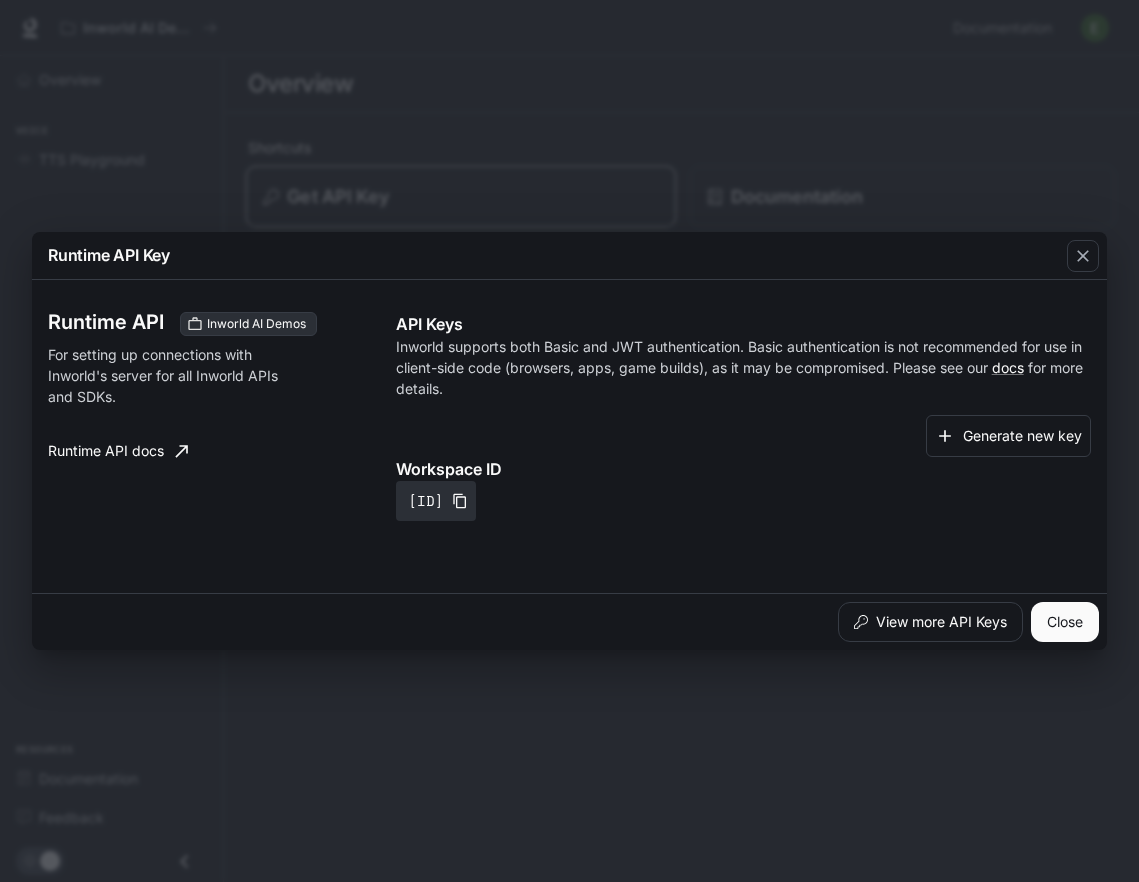 click on "Runtime API Key Runtime API Inworld AI Demos For setting up connections with Inworld's server for all Inworld APIs and SDKs. Runtime API docs API Keys Inworld supports both Basic and JWT authentication. Basic authentication is not recommended for use in client-side code (browsers, apps, game builds), as it may be compromised. Please see our   docs   for more details. Generate new key Workspace ID [ID]  View more API Keys Close" at bounding box center (569, 441) 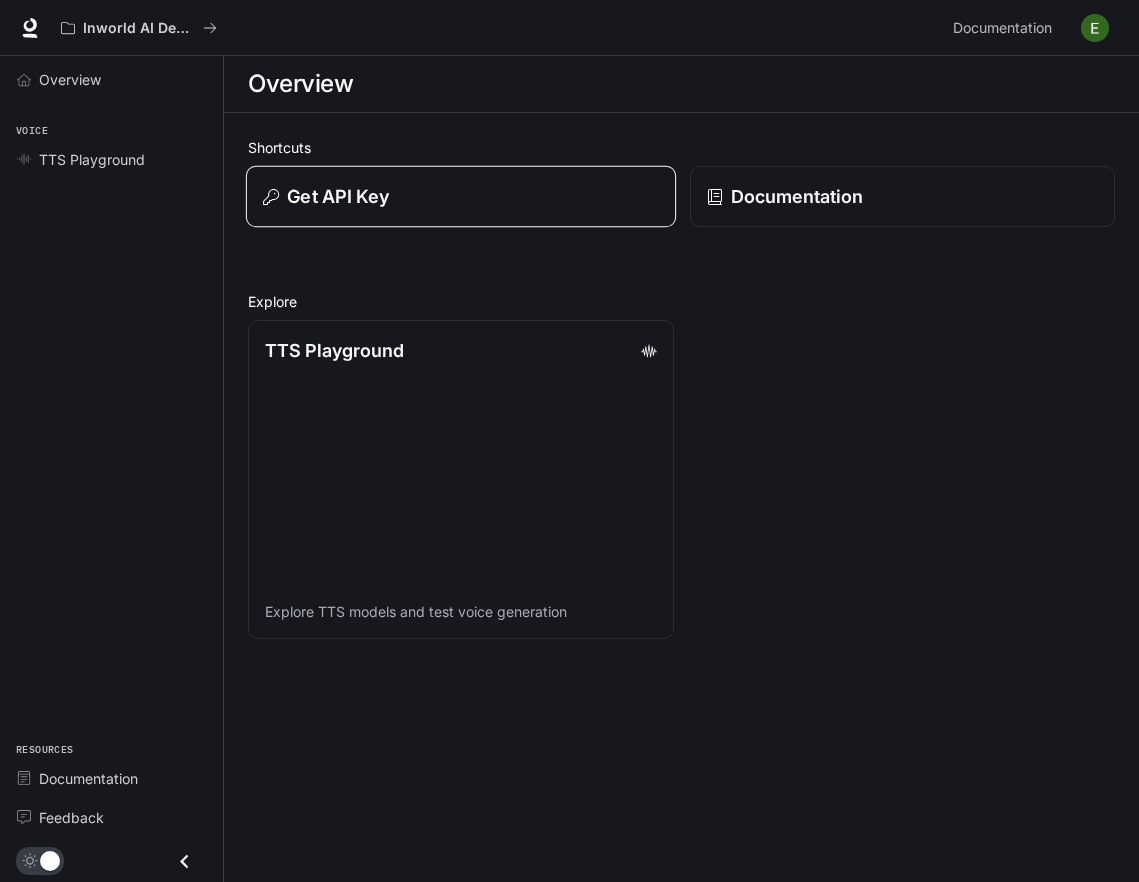 click on "Get API Key" at bounding box center (460, 196) 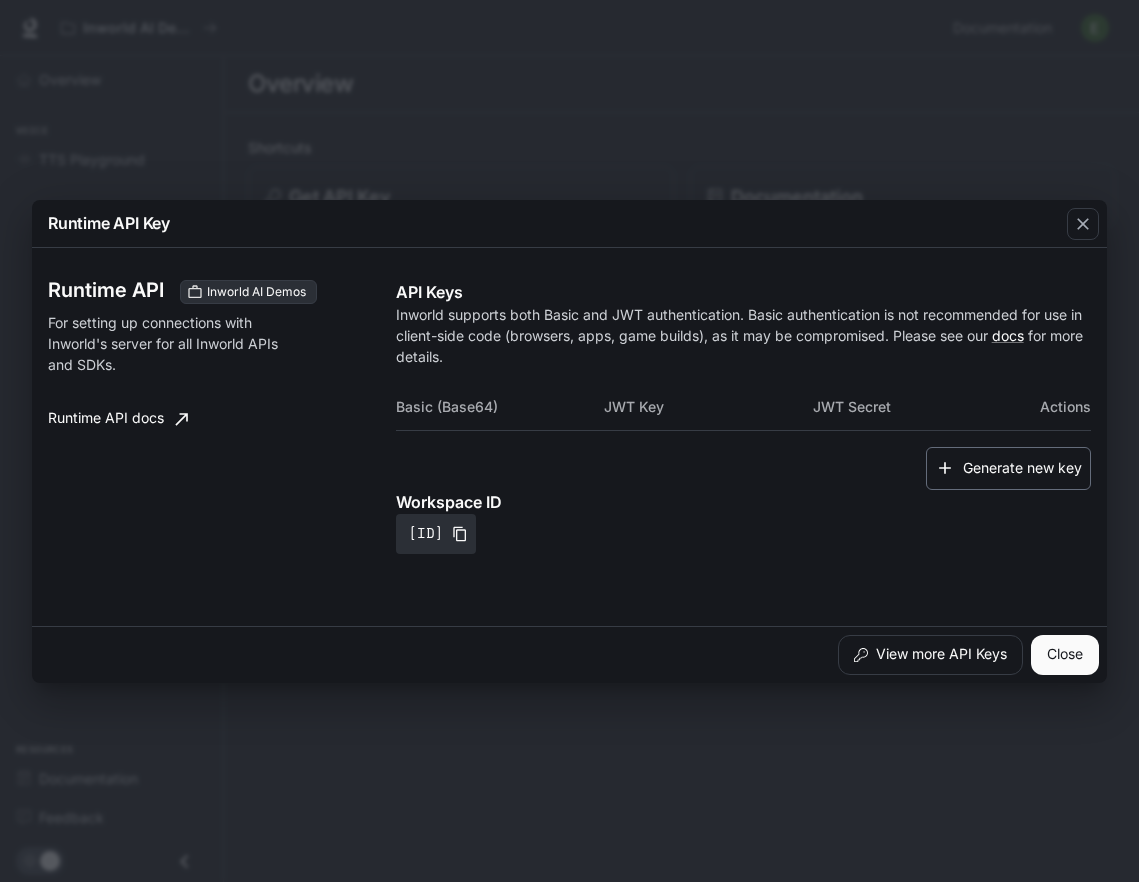 click on "Generate new key" at bounding box center [1008, 468] 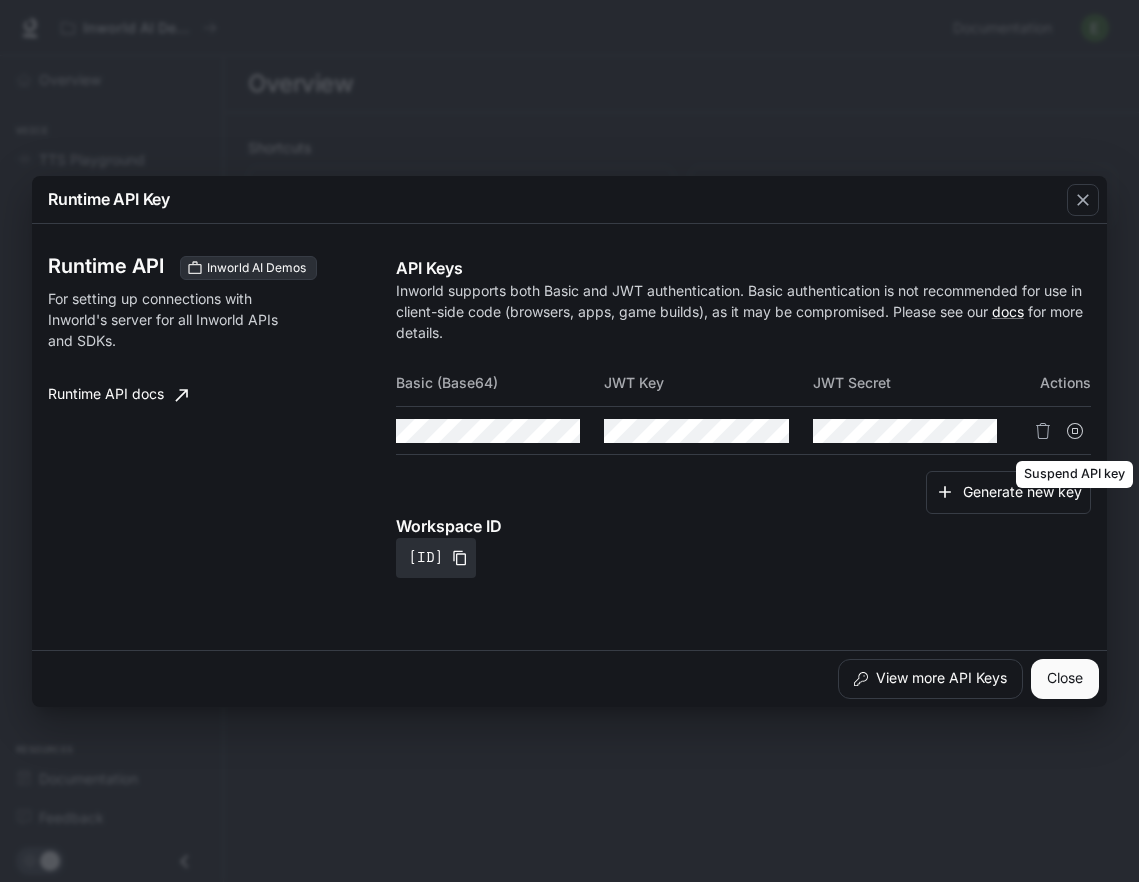 click at bounding box center (1075, 431) 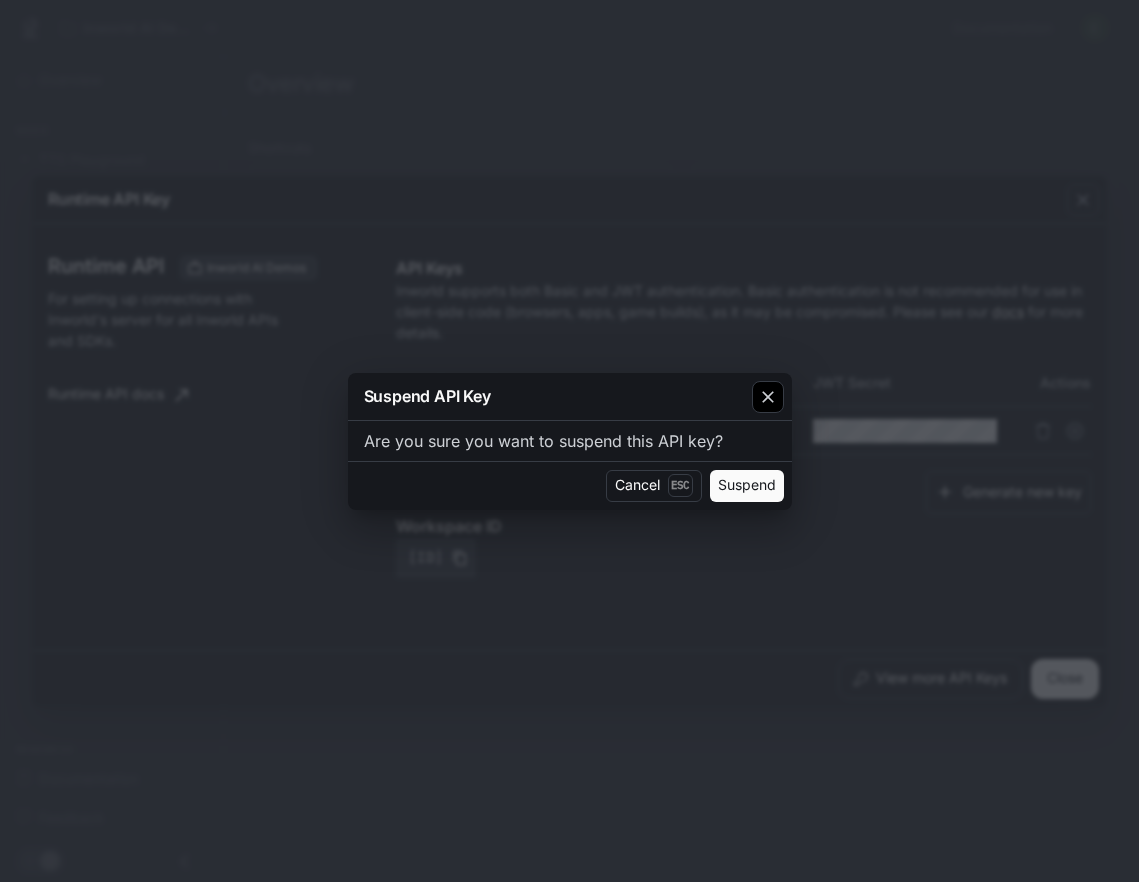 click at bounding box center [768, 397] 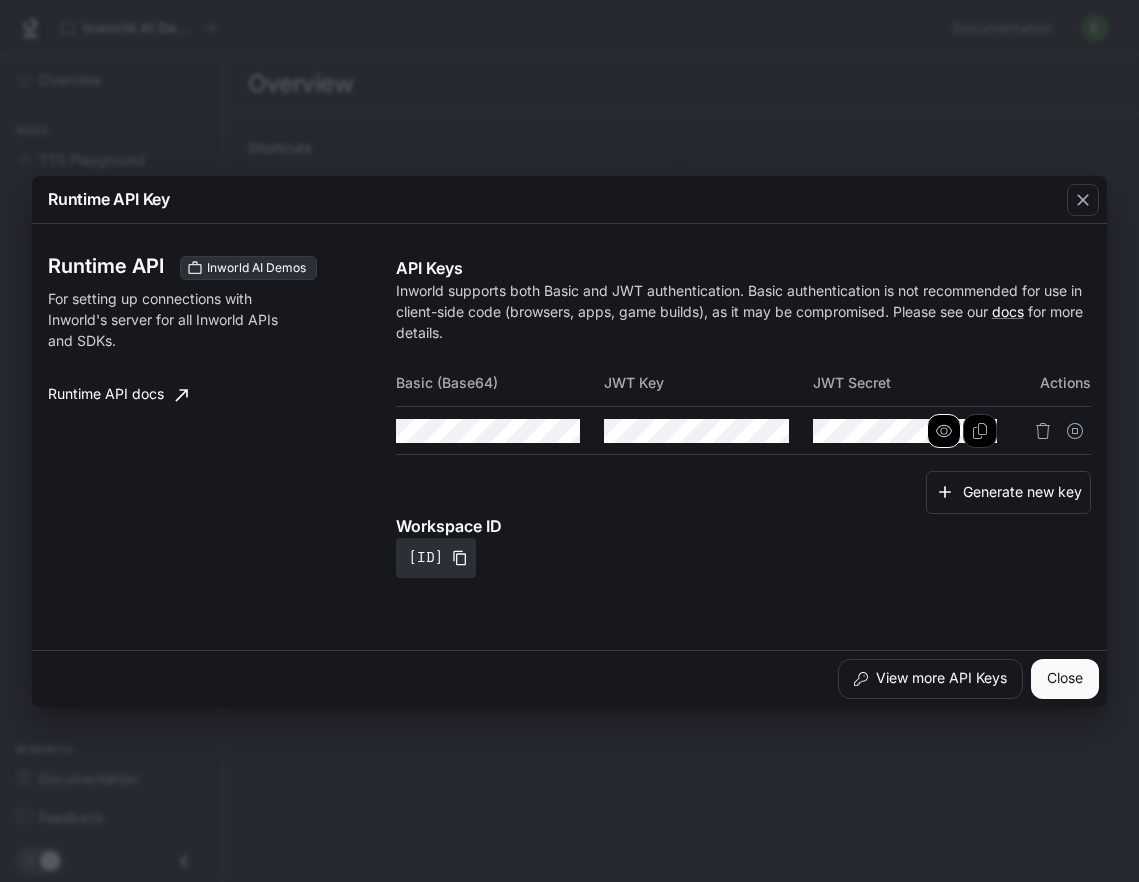 click at bounding box center (0, 0) 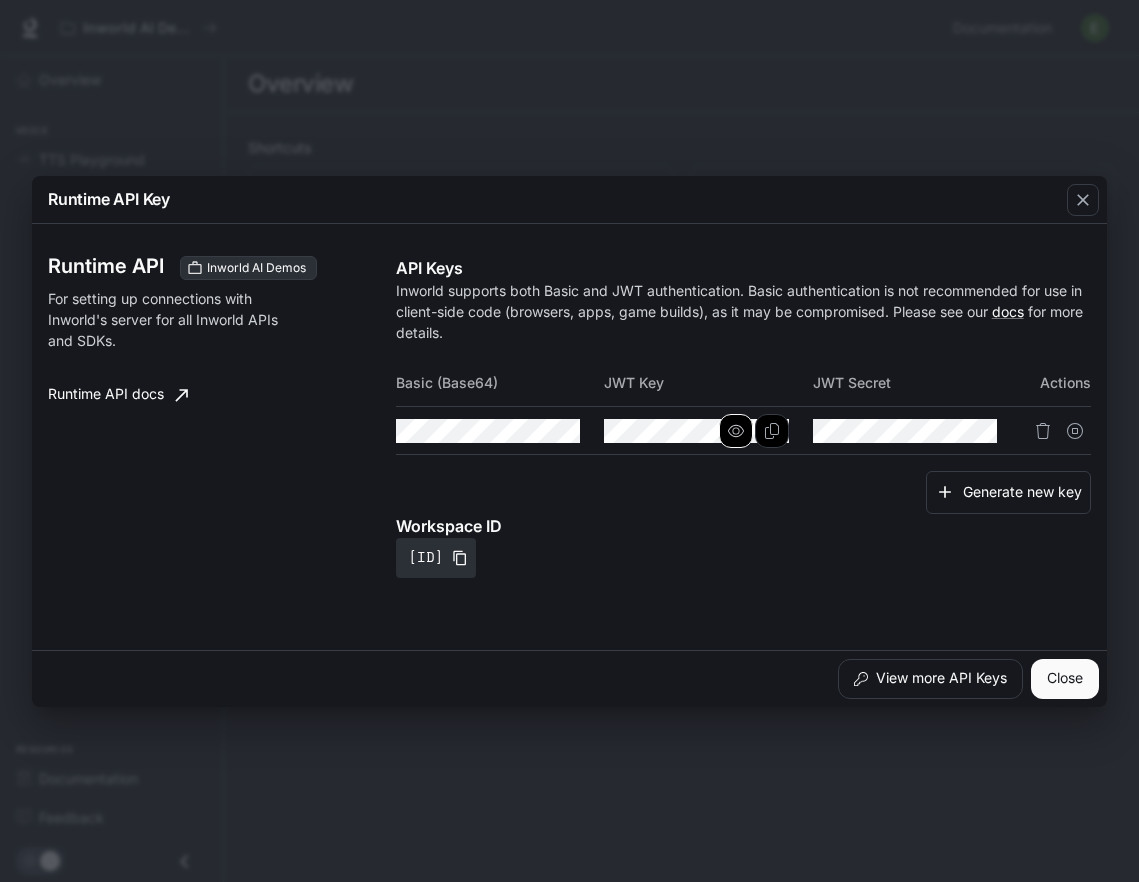 click at bounding box center (0, 0) 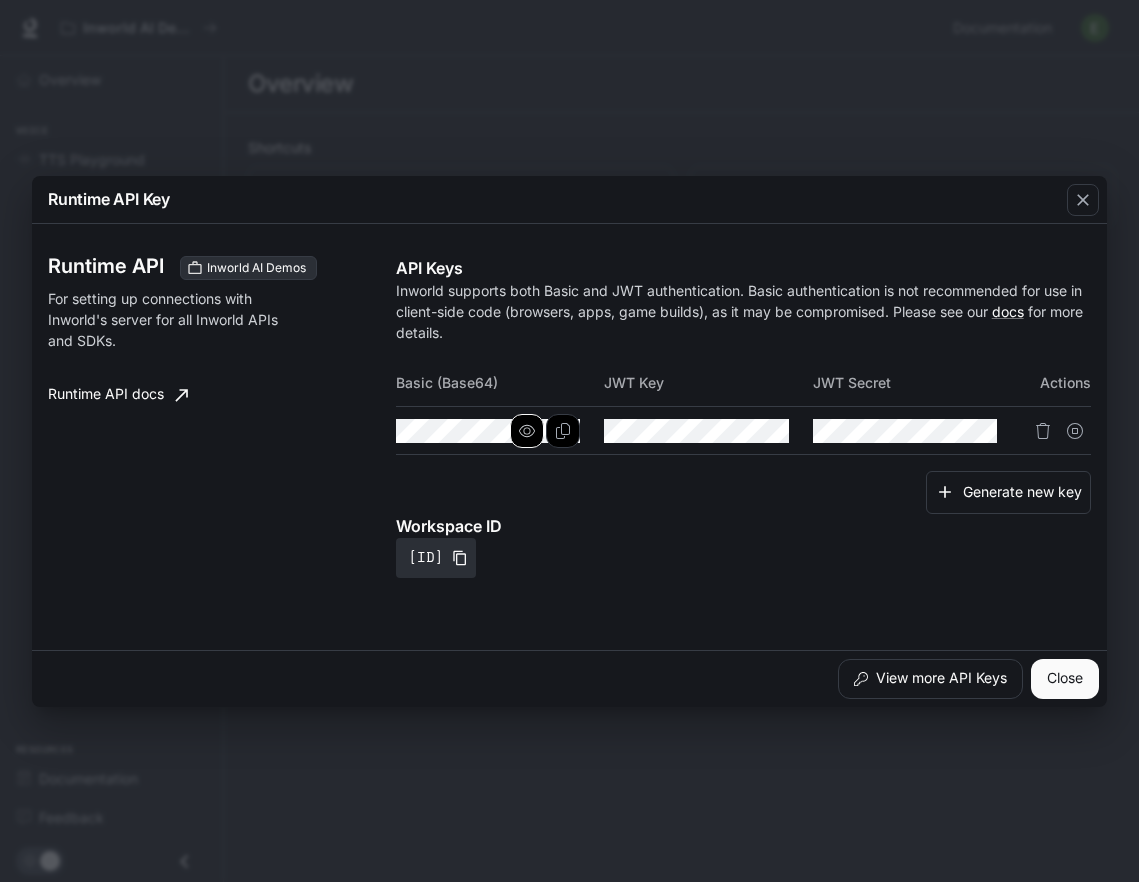 click at bounding box center (527, 430) 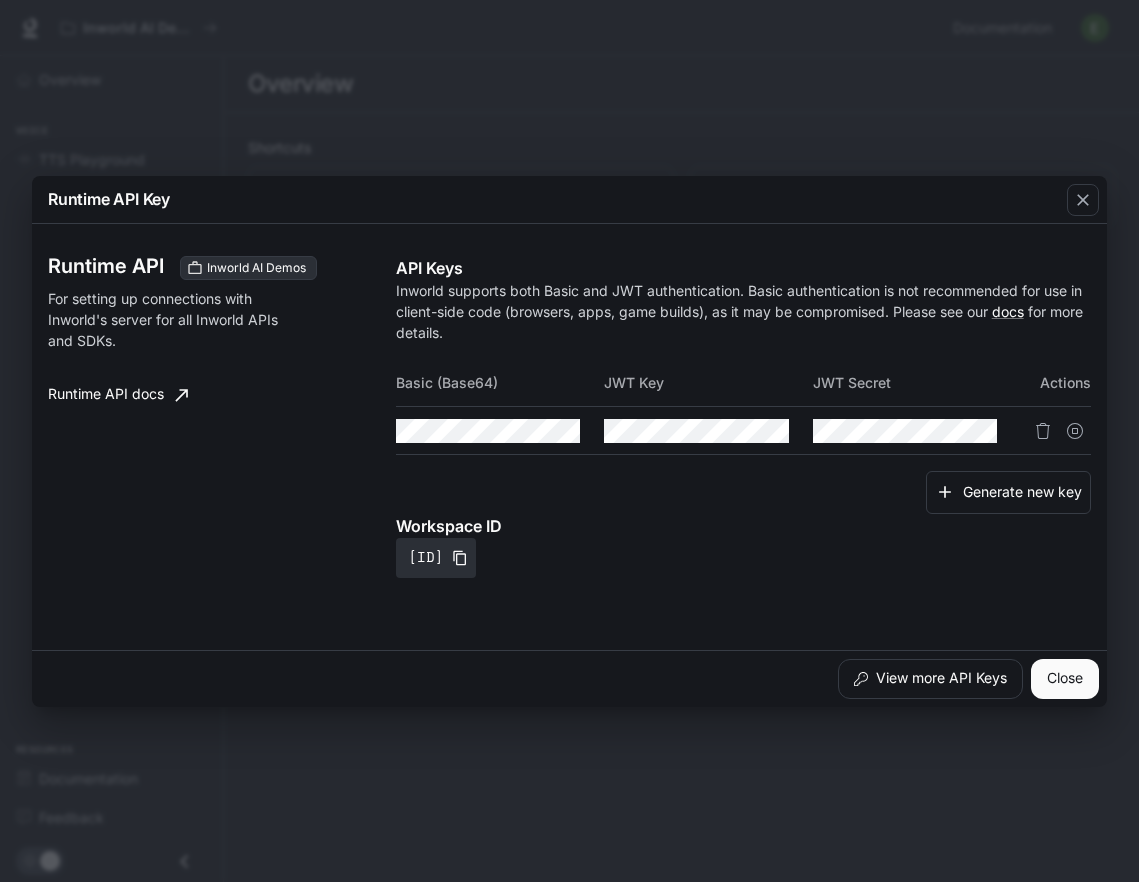 click on "Runtime API Key Runtime API Inworld AI Demos For setting up connections with Inworld's server for all Inworld APIs and SDKs. Runtime API docs API Keys Inworld supports both Basic and JWT authentication. Basic authentication is not recommended for use in client-side code (browsers, apps, game builds), as it may be compromised. Please see our   docs   for more details. Basic (Base64) JWT Key JWT Secret Actions Generate new key Workspace ID [ID]  View more API Keys Close" at bounding box center (569, 441) 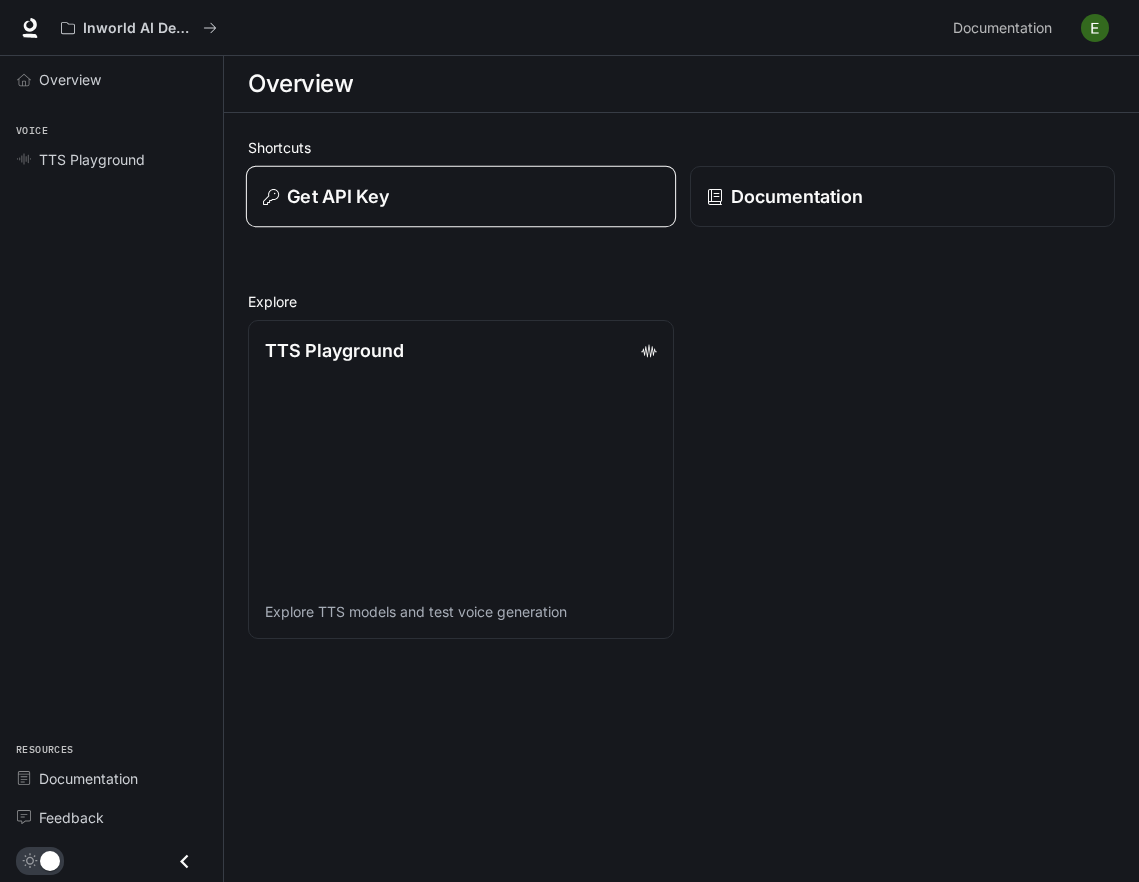 click on "Get API Key" at bounding box center [461, 197] 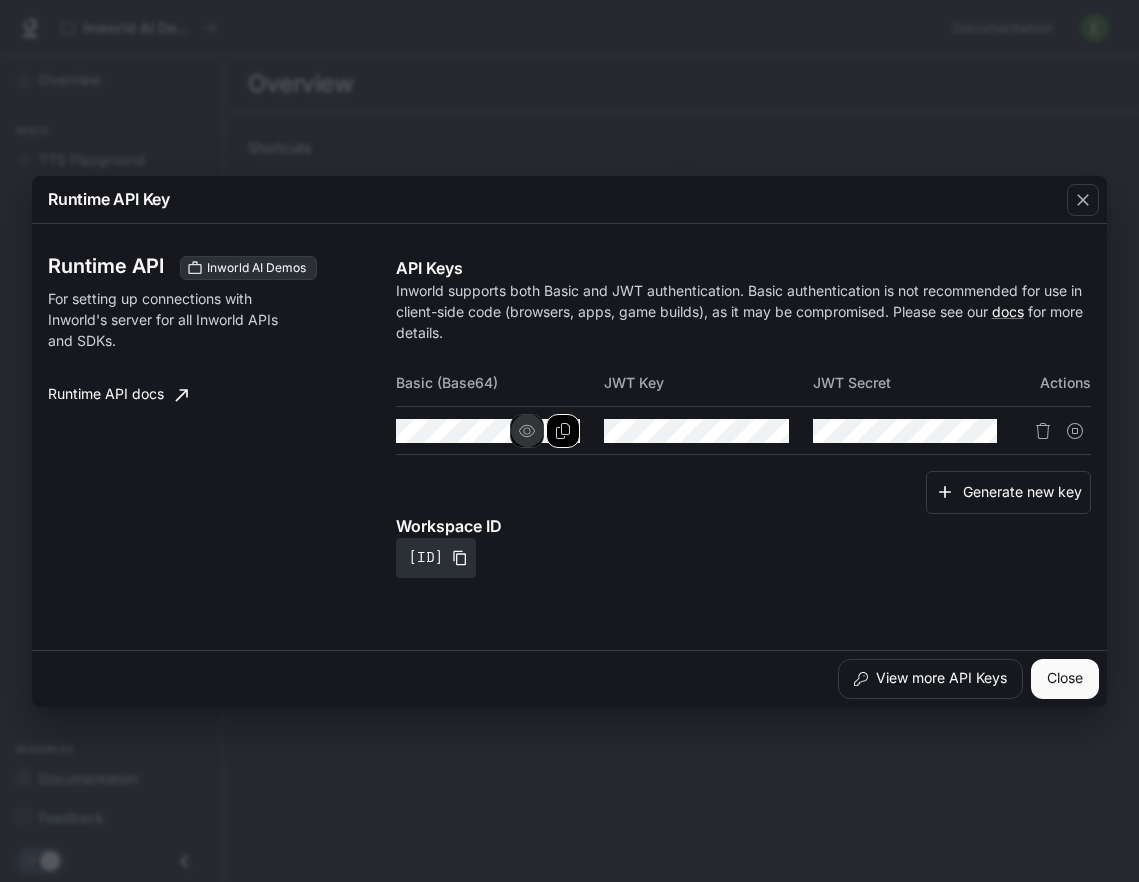 drag, startPoint x: 529, startPoint y: 434, endPoint x: 564, endPoint y: 438, distance: 35.22783 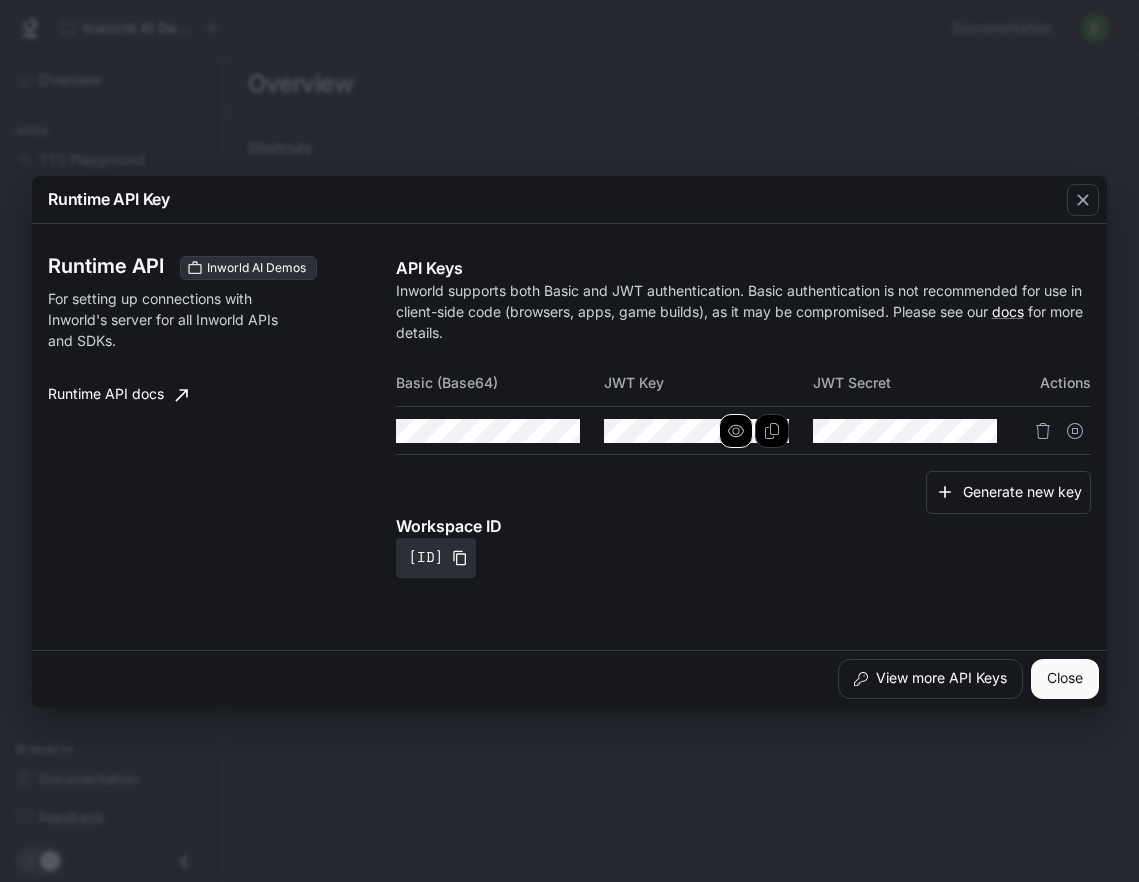 click at bounding box center (736, 431) 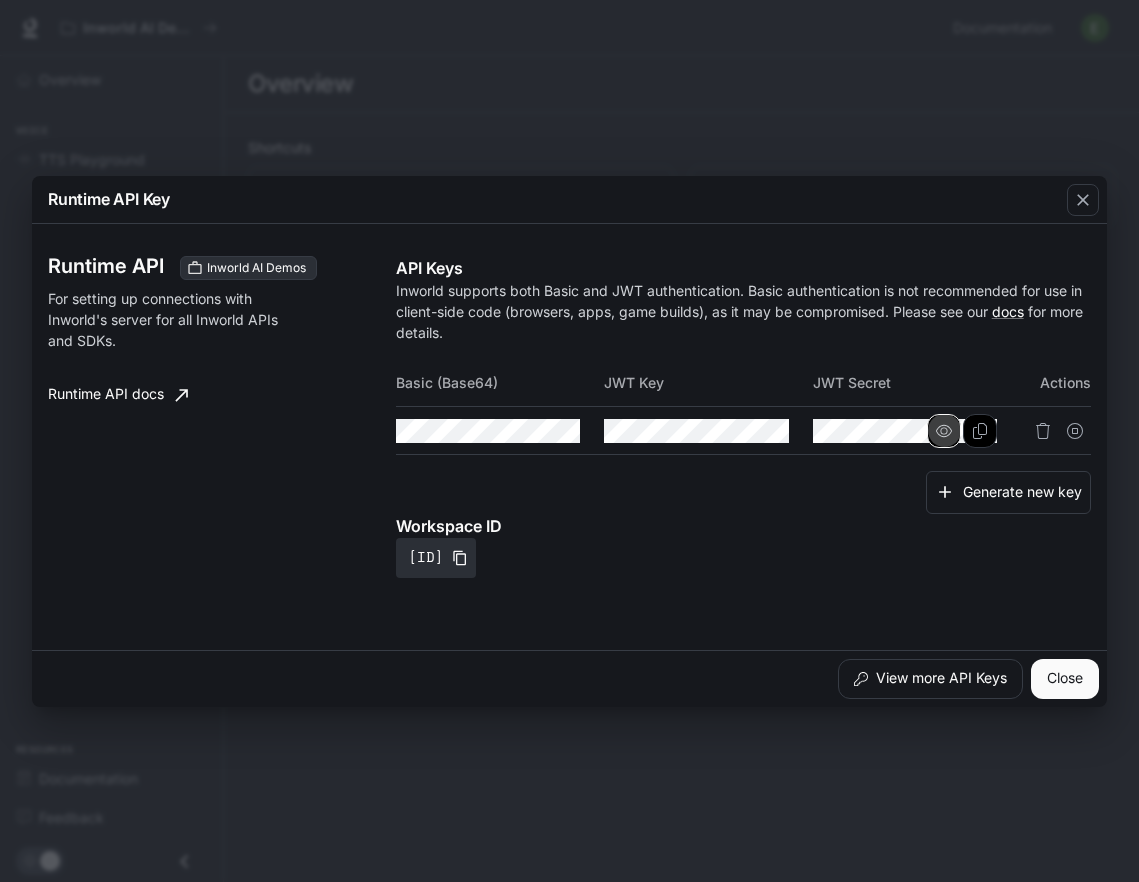 click at bounding box center [944, 430] 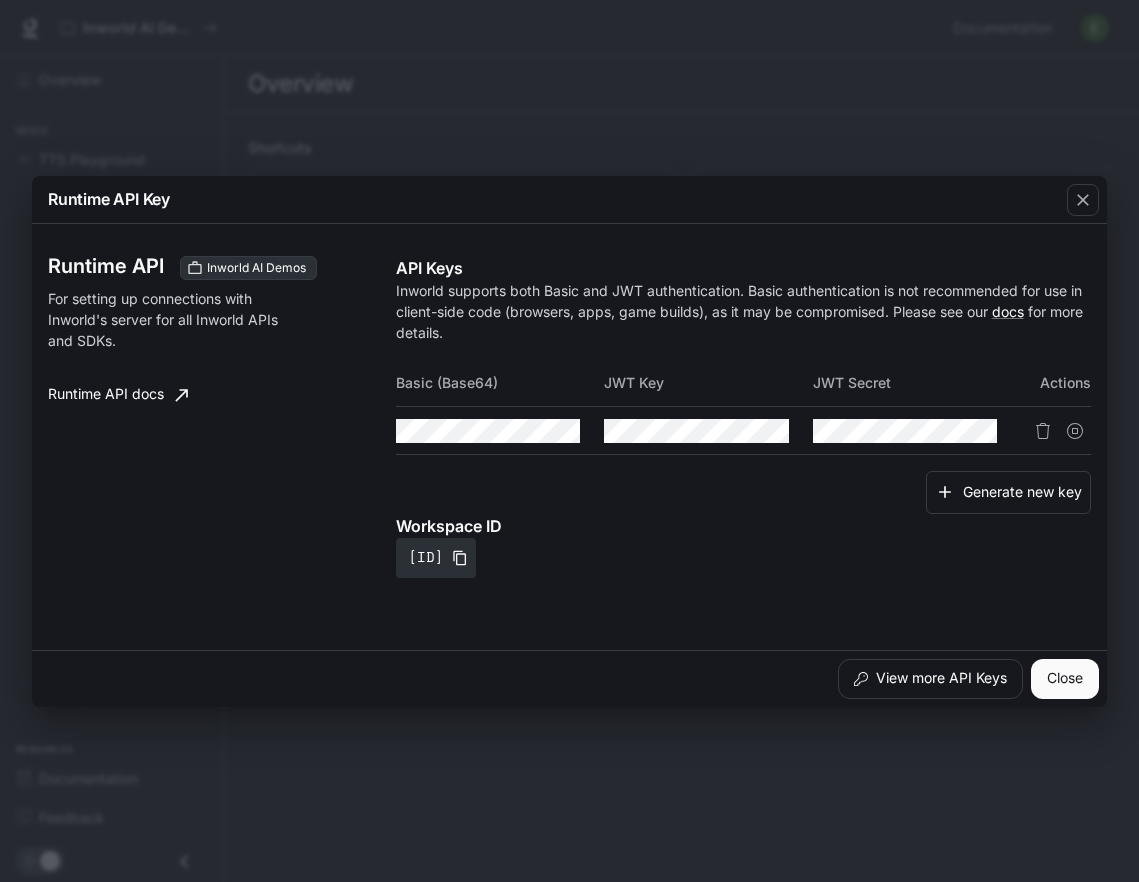 click on "Runtime API Key Runtime API Inworld AI Demos For setting up connections with Inworld's server for all Inworld APIs and SDKs. Runtime API docs API Keys Inworld supports both Basic and JWT authentication. Basic authentication is not recommended for use in client-side code (browsers, apps, game builds), as it may be compromised. Please see our   docs   for more details. Basic (Base64) JWT Key JWT Secret Actions Generate new key Workspace ID [ID]  View more API Keys Close" at bounding box center (569, 441) 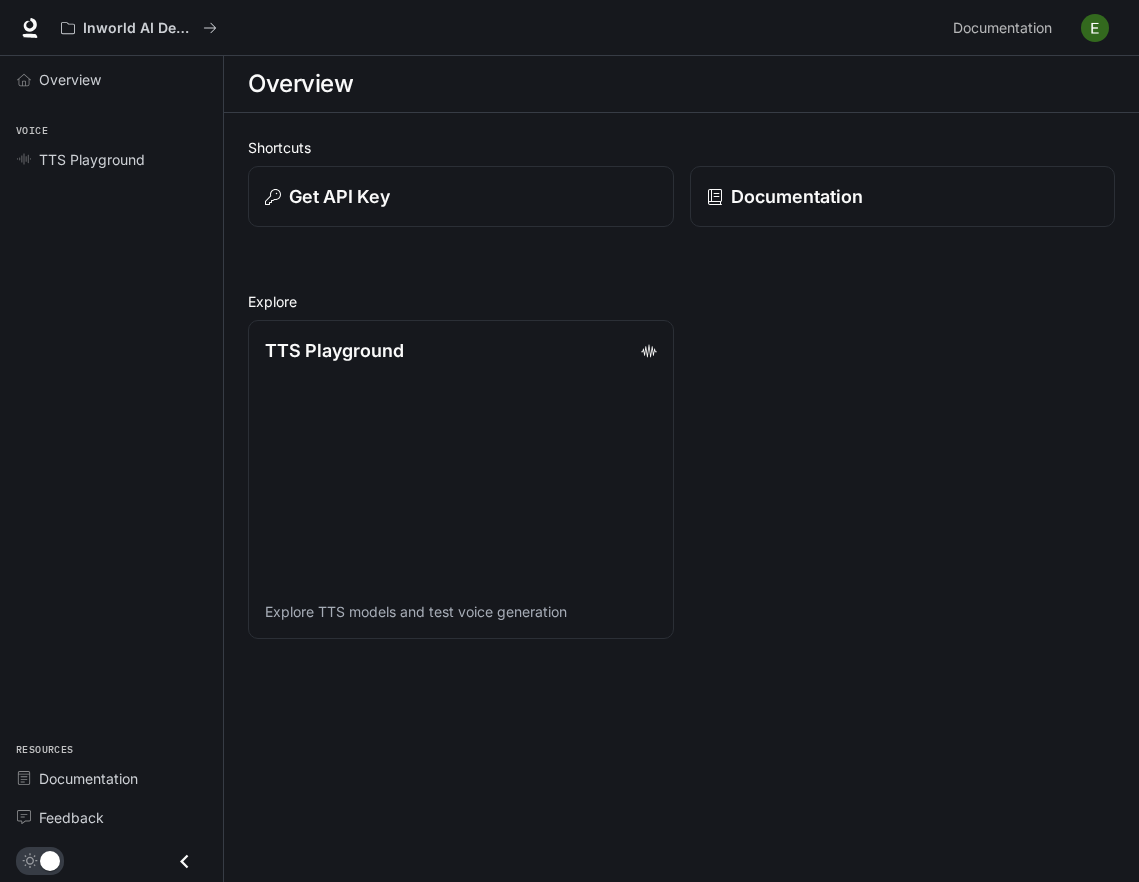 scroll, scrollTop: 0, scrollLeft: 0, axis: both 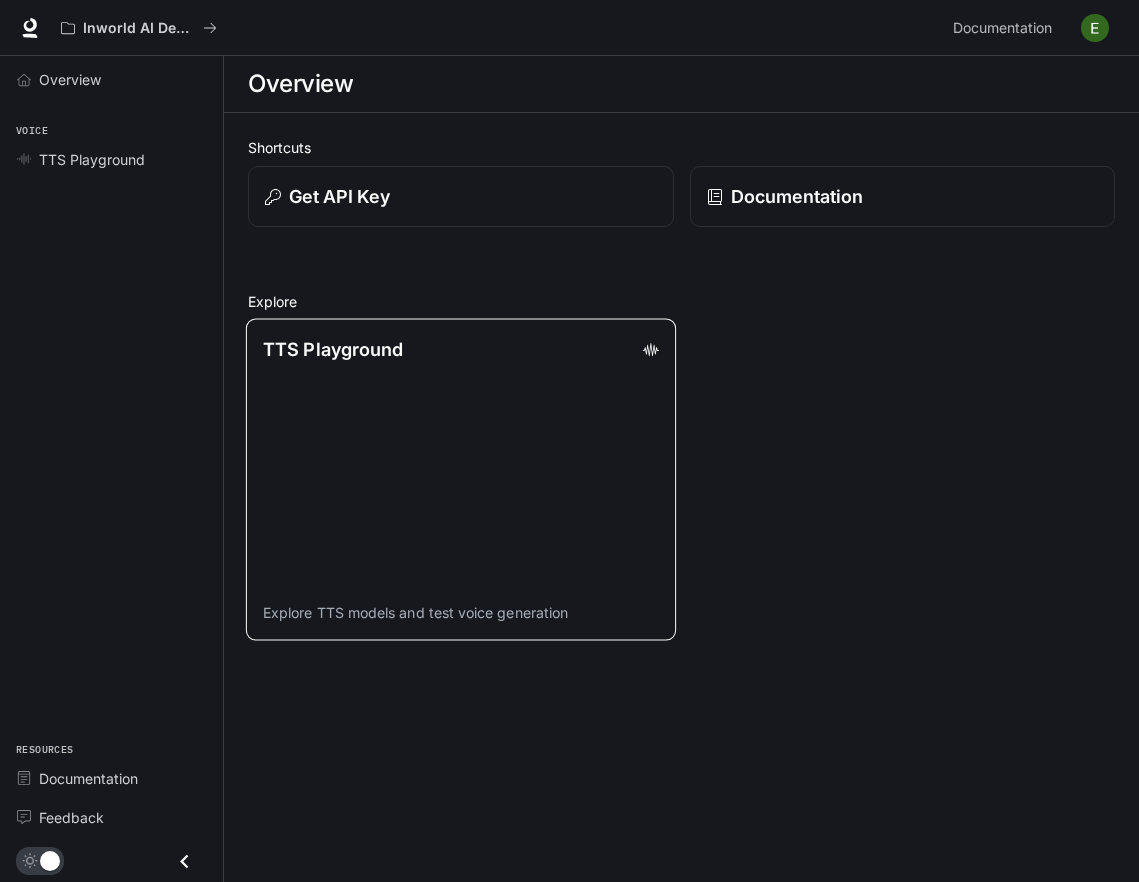 click on "TTS Playground Explore TTS models and test voice generation" at bounding box center (461, 479) 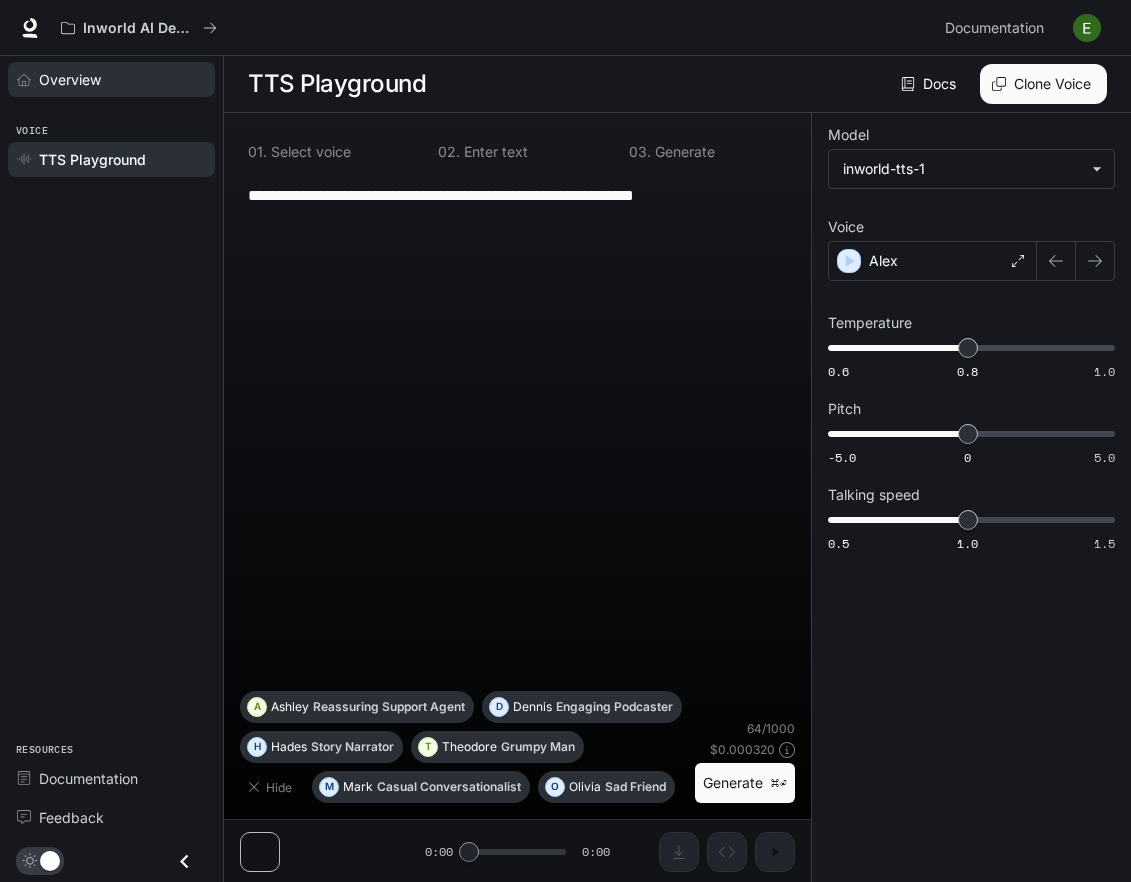 click on "Overview" at bounding box center (122, 79) 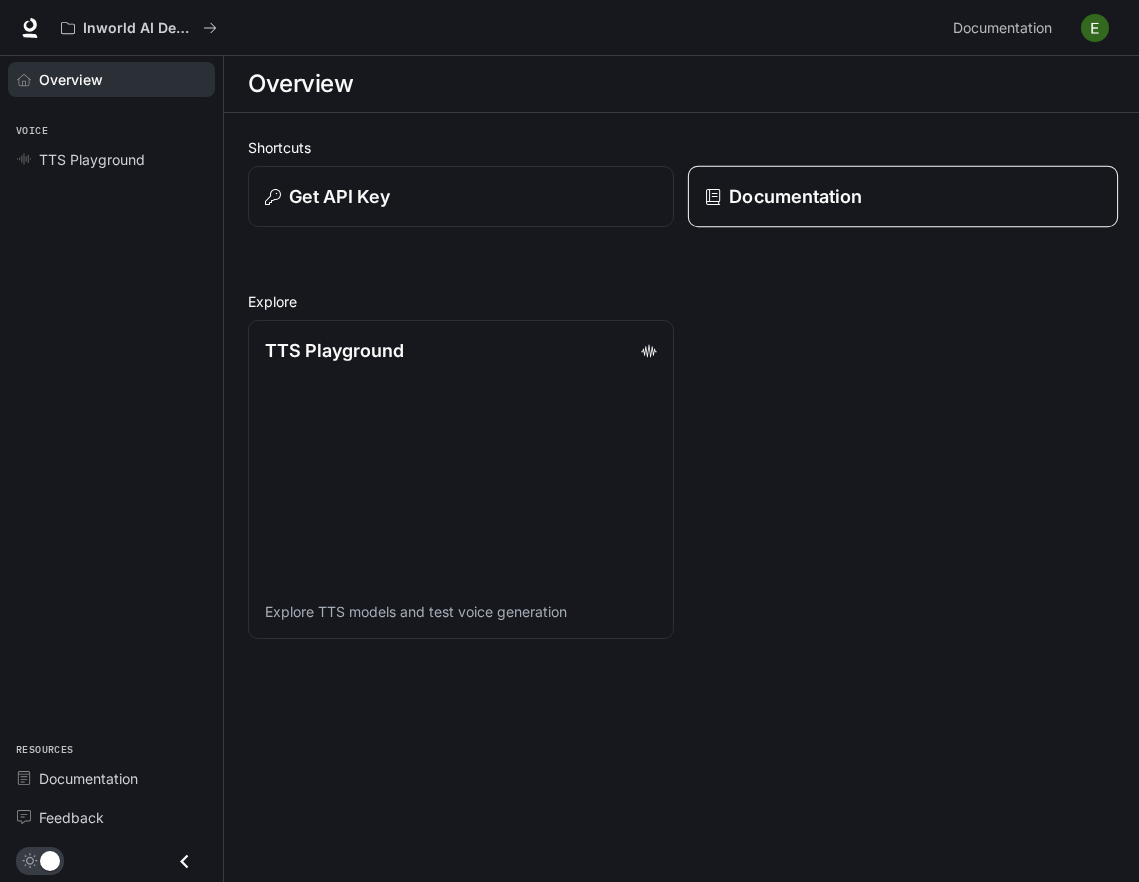 click on "Documentation" at bounding box center [795, 196] 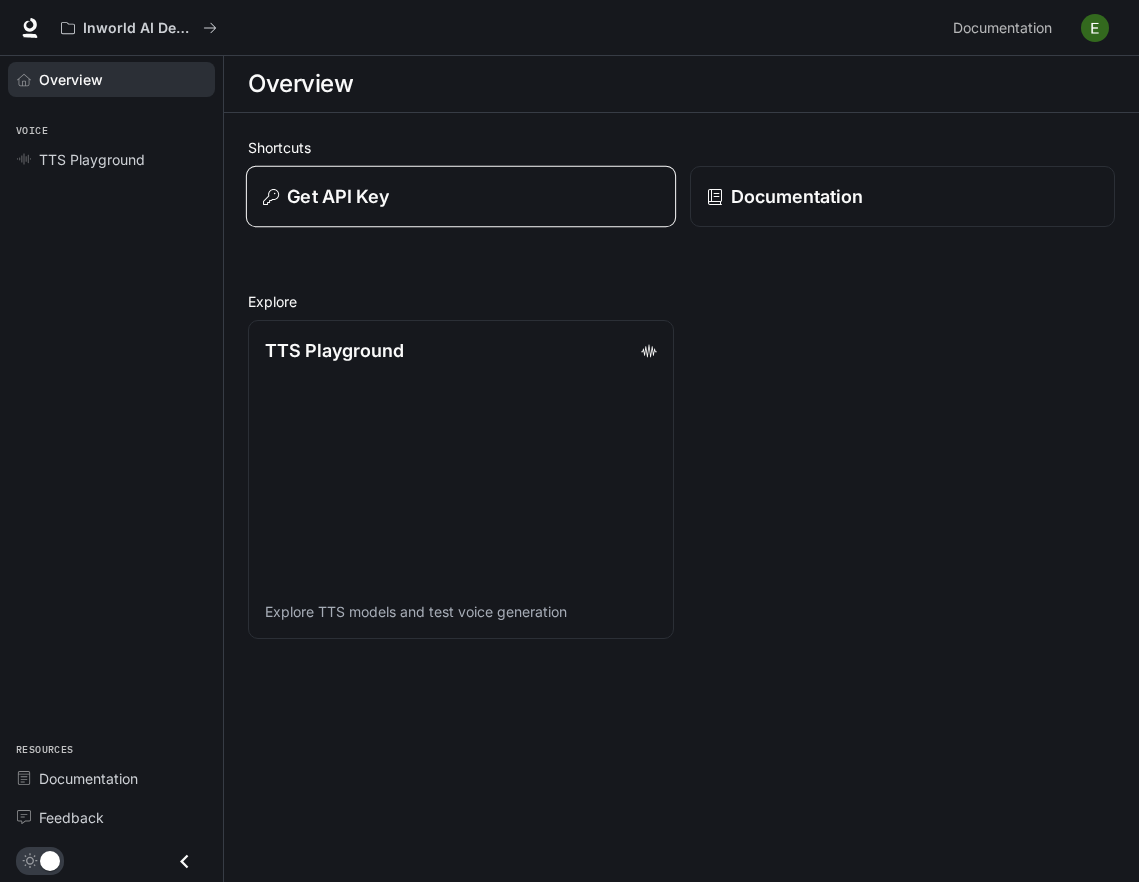 click on "Get API Key" at bounding box center [460, 196] 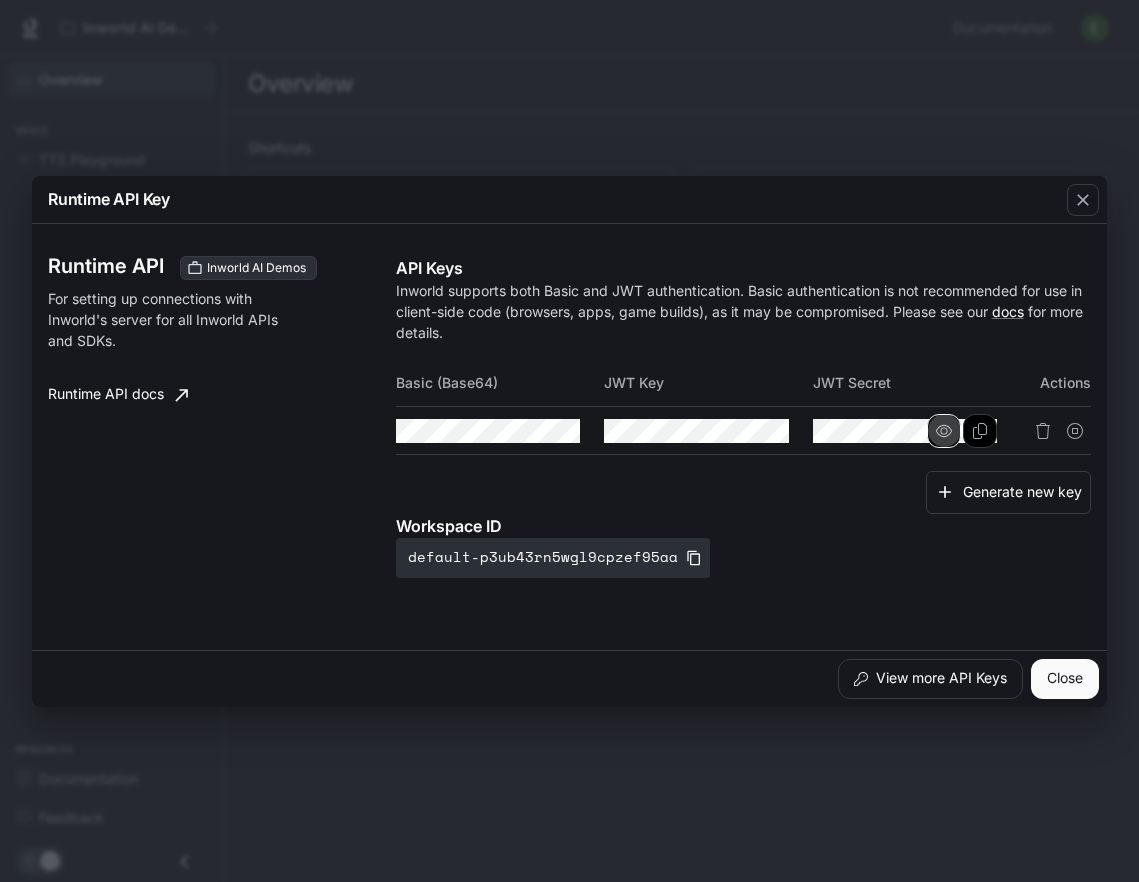 click at bounding box center [0, 0] 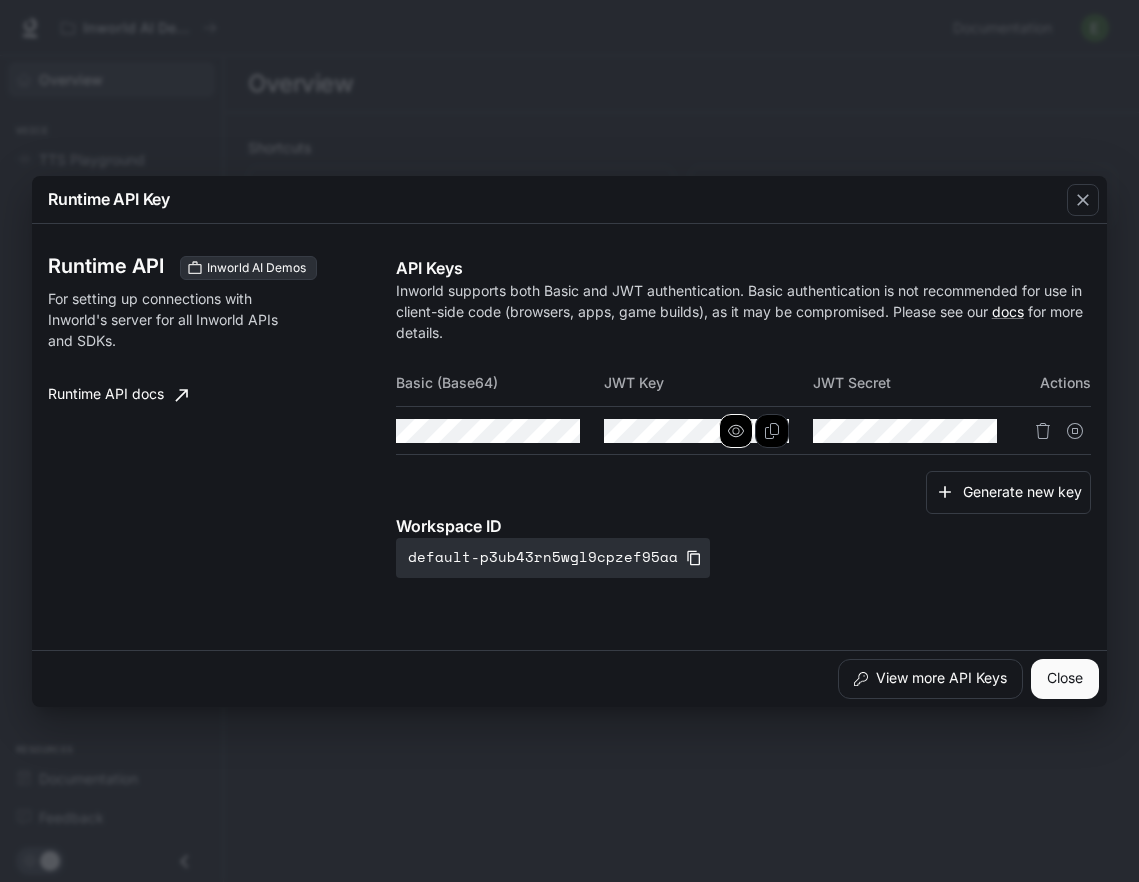click at bounding box center [0, 0] 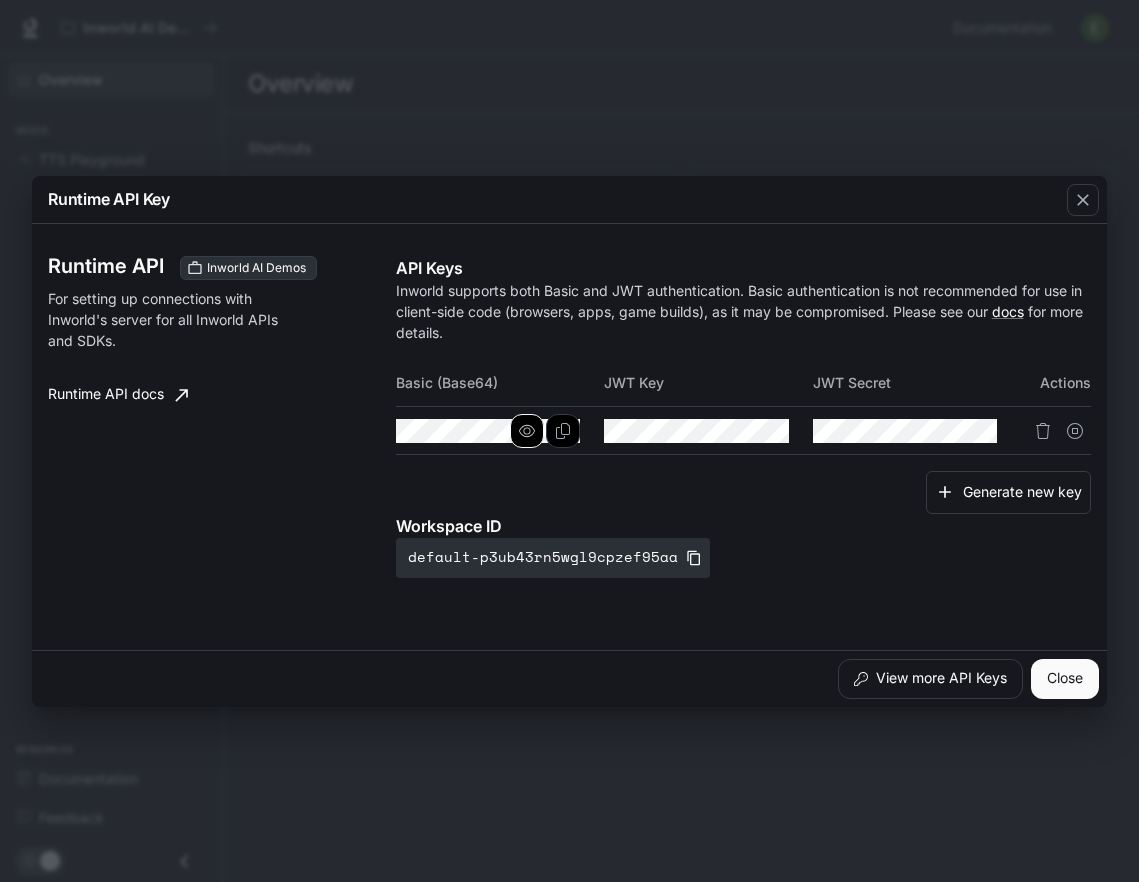 click at bounding box center [527, 431] 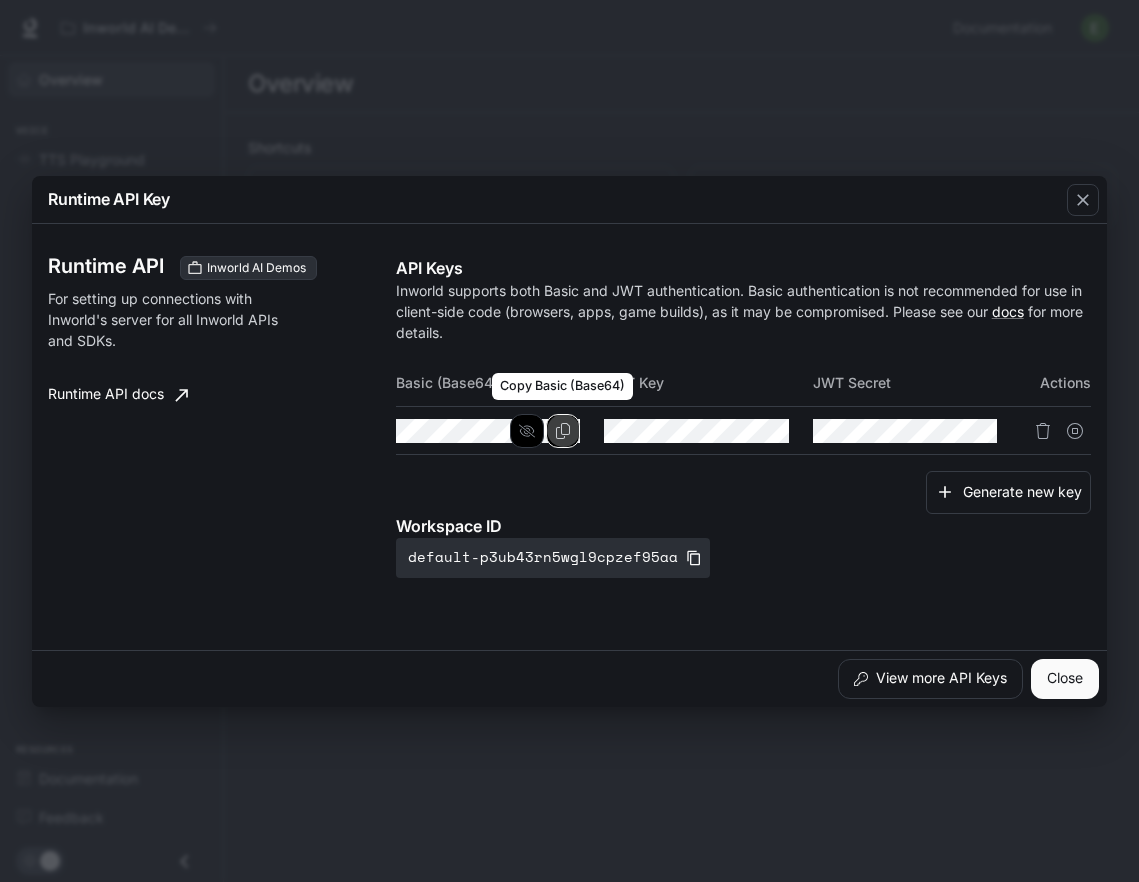 click at bounding box center (563, 431) 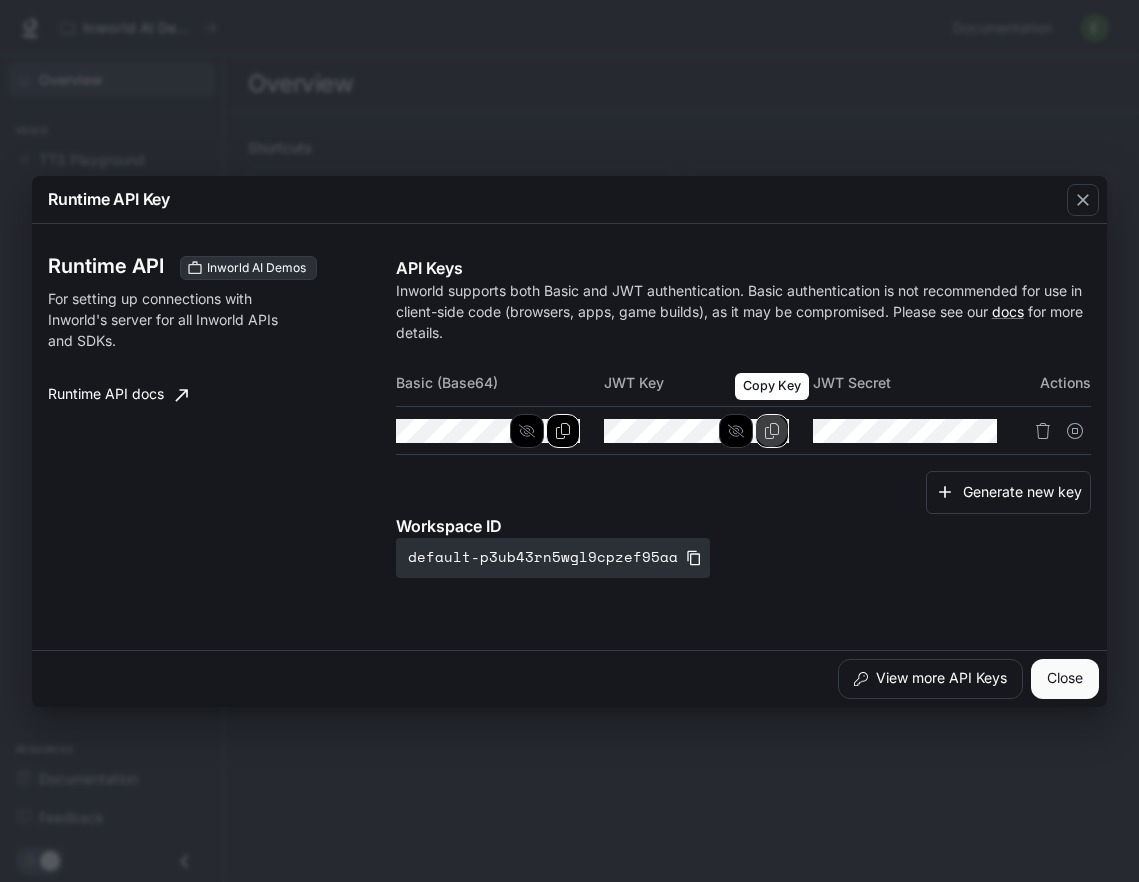 click at bounding box center [772, 431] 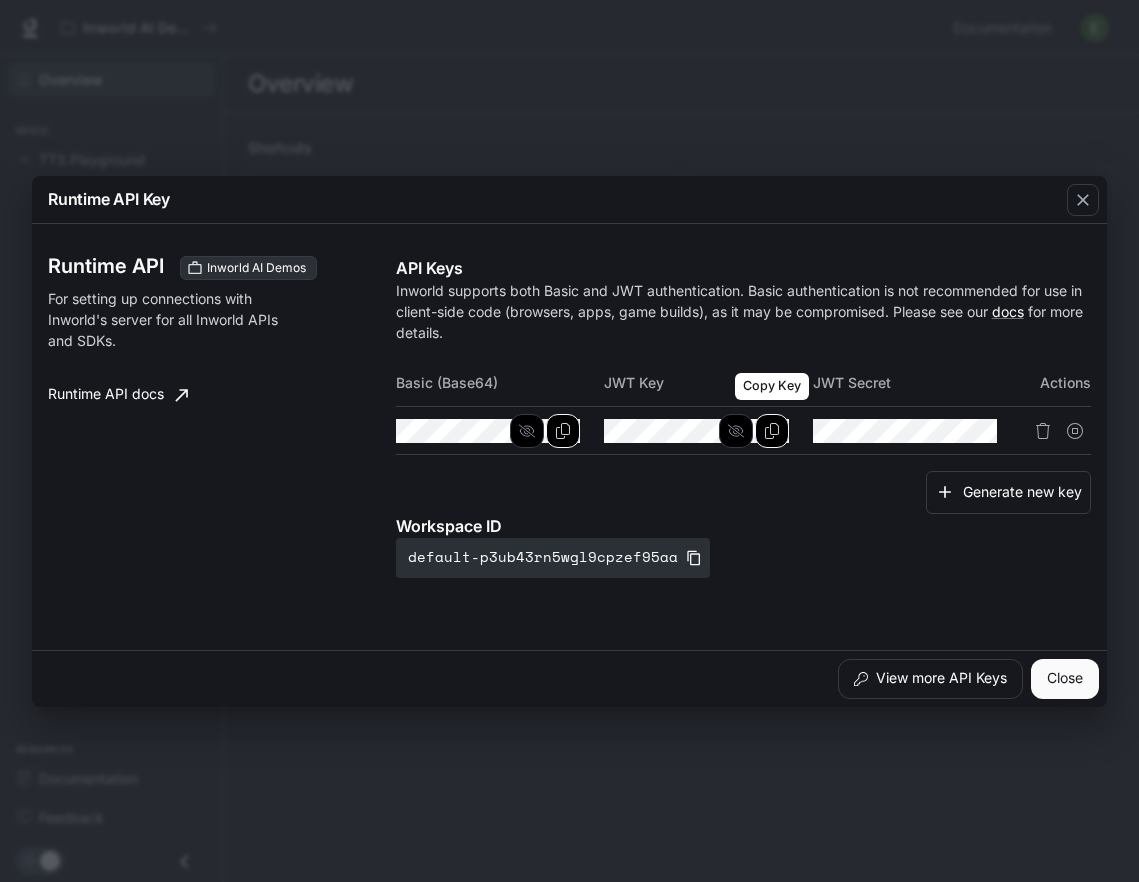 click at bounding box center (772, 431) 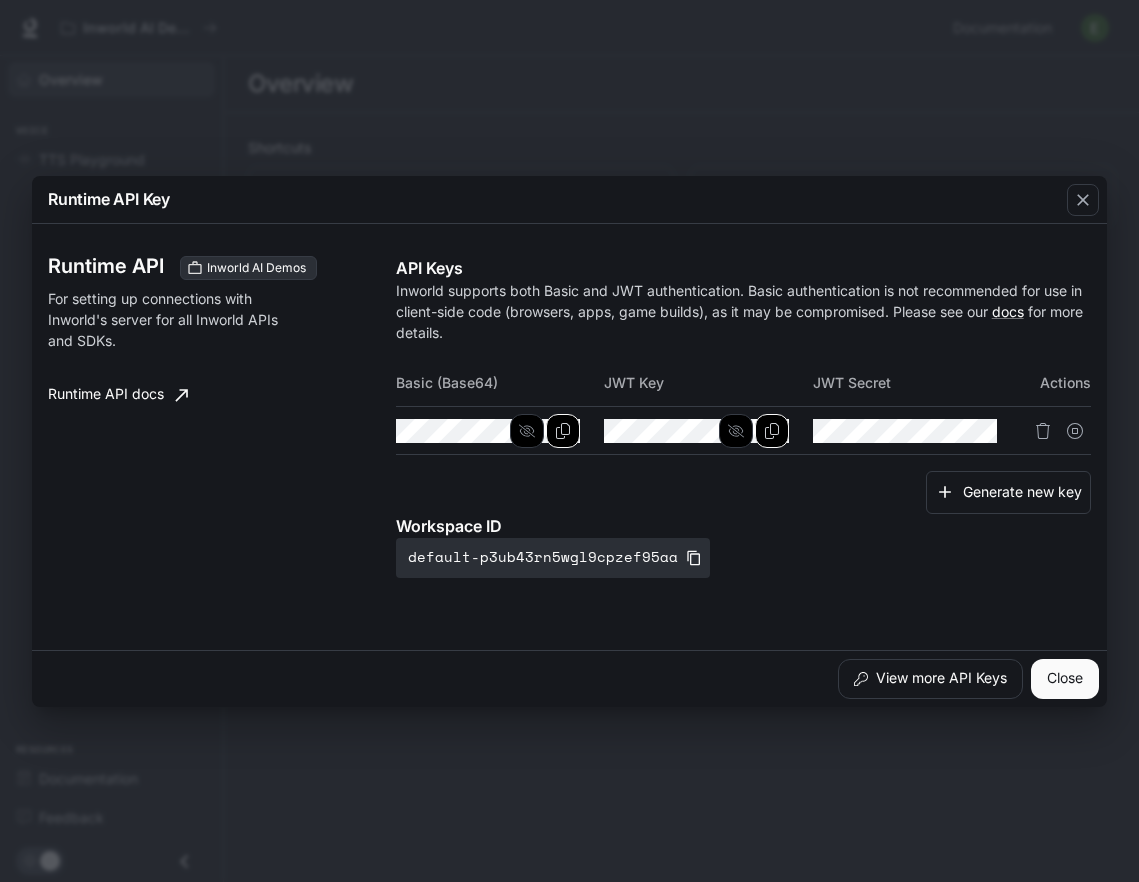 click at bounding box center (708, 431) 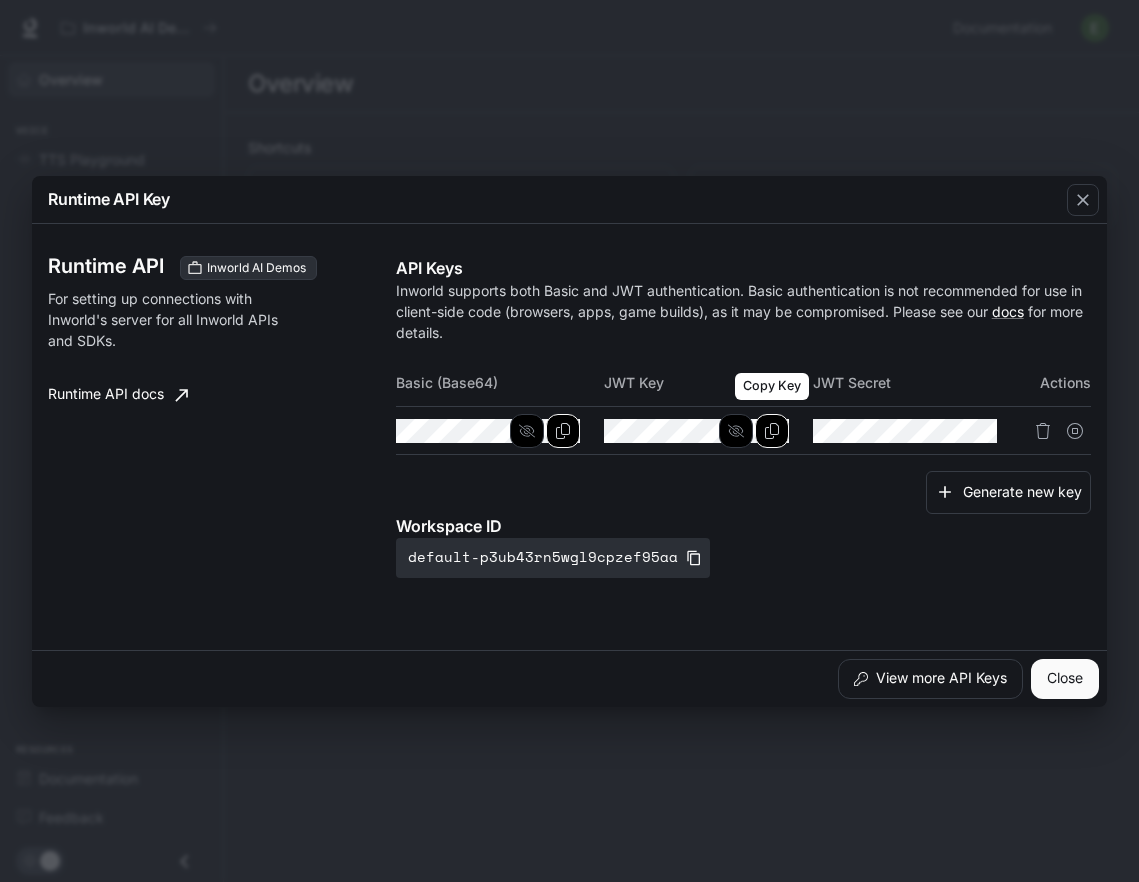 click at bounding box center [772, 431] 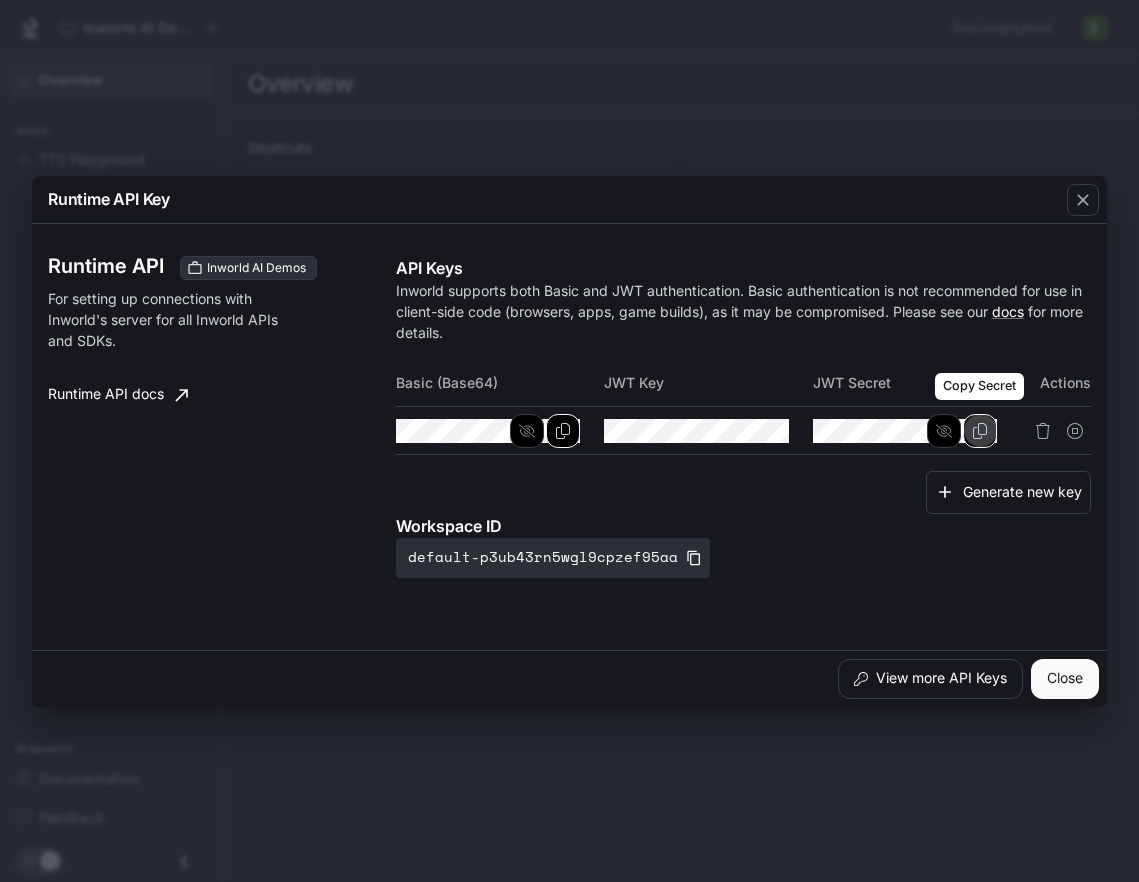 click at bounding box center [980, 431] 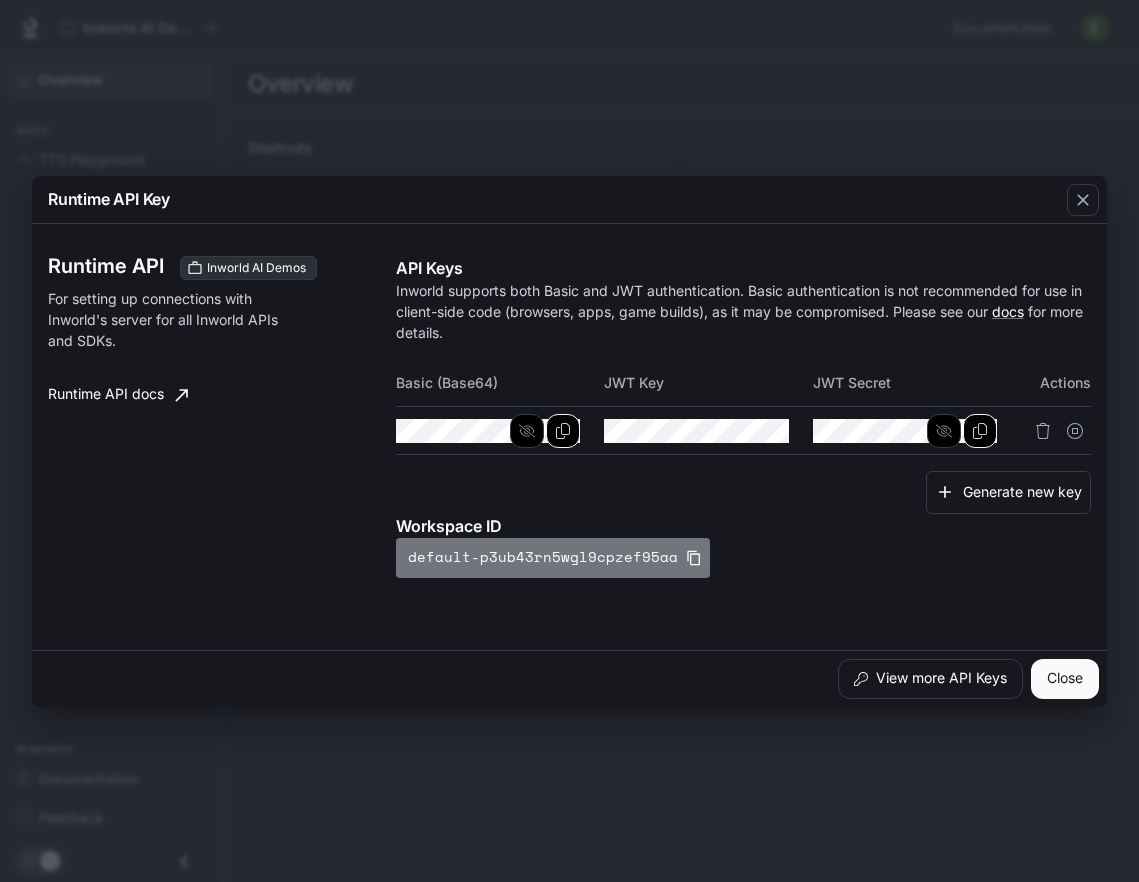 click at bounding box center [693, 557] 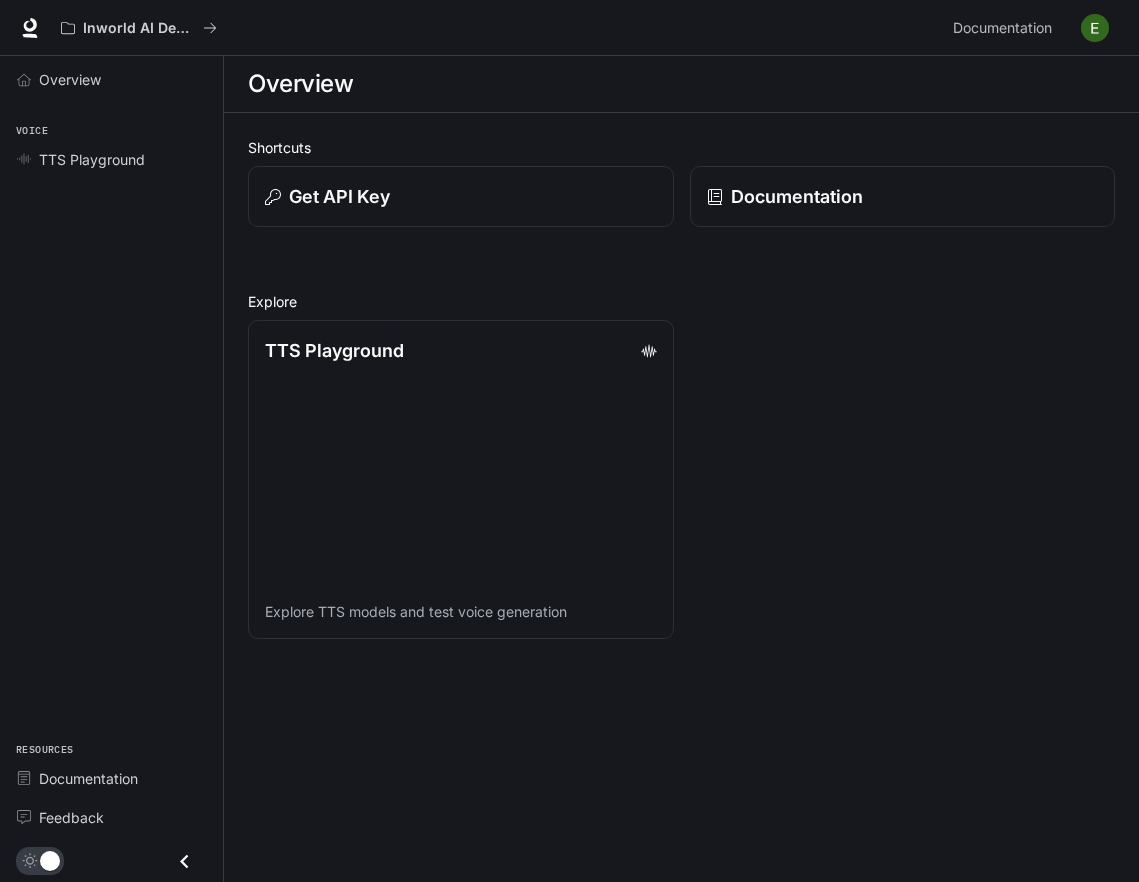 scroll, scrollTop: 0, scrollLeft: 0, axis: both 